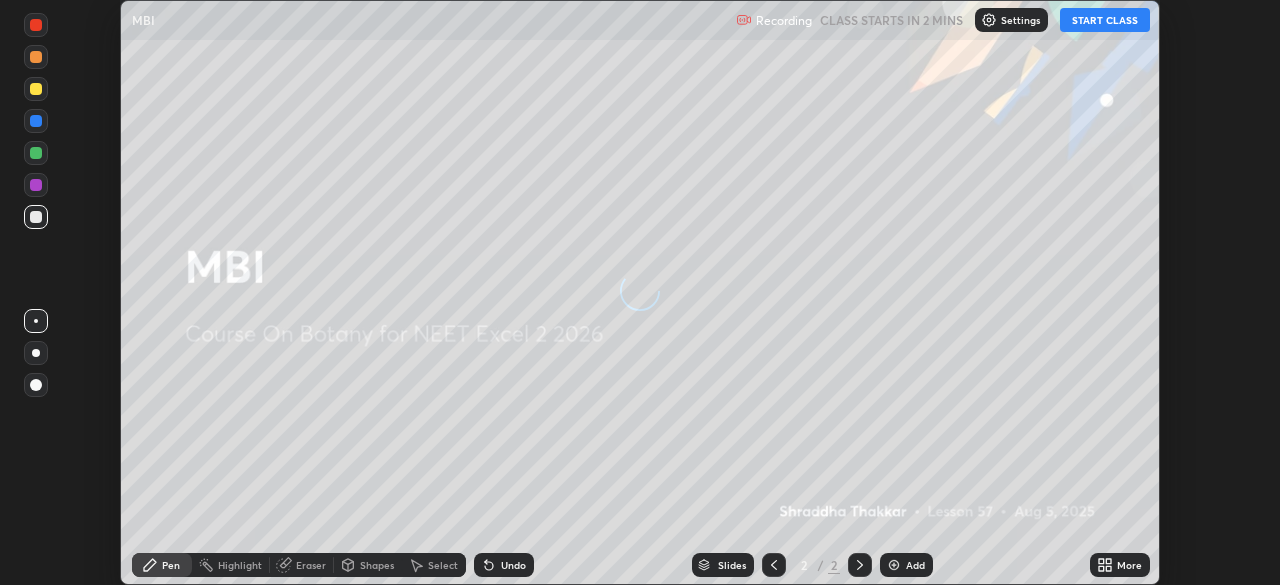 scroll, scrollTop: 0, scrollLeft: 0, axis: both 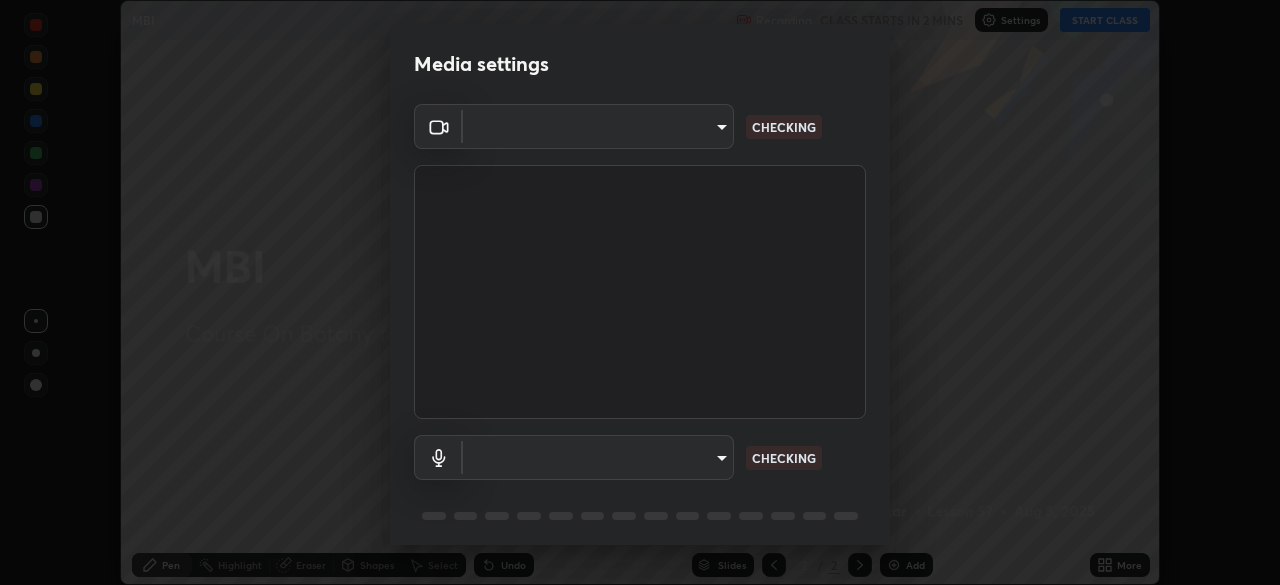 type on "8eb8a9b94d543390f1bf6c46f2de83bcb95ddf8c53c718d69585ea9f7ba8e57b" 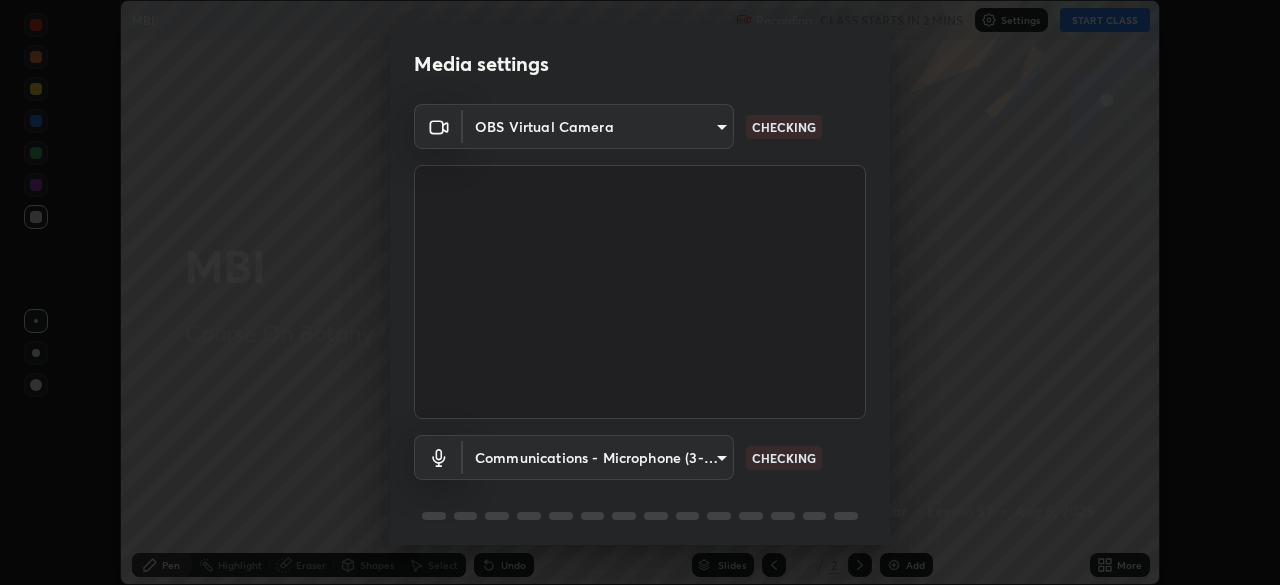 click on "Erase all MBI Recording CLASS STARTS IN 2 MINS Settings START CLASS Setting up your live class MBI • L57 of Course On Botany for NEET Excel 2 2026 [FIRST] [LAST] Pen Highlight Eraser Shapes Select Undo Slides 2 / 2 Add More No doubts shared Encourage your learners to ask a doubt for better clarity Report an issue Reason for reporting Buffering Chat not working Audio - Video sync issue Educator video quality low ​ Attach an image Report Media settings OBS Virtual Camera [HASH] CHECKING Communications - Microphone (3- USB PnP Sound Device) communications CHECKING 1 / 5 Next" at bounding box center (640, 292) 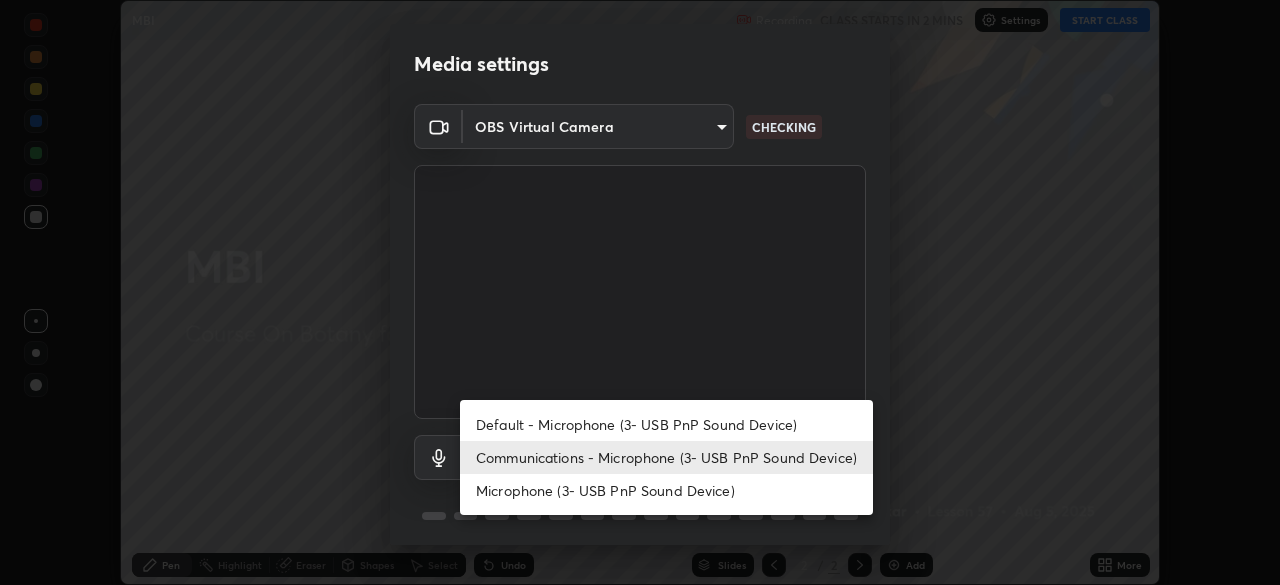 click on "Default - Microphone (3- USB PnP Sound Device)" at bounding box center [666, 424] 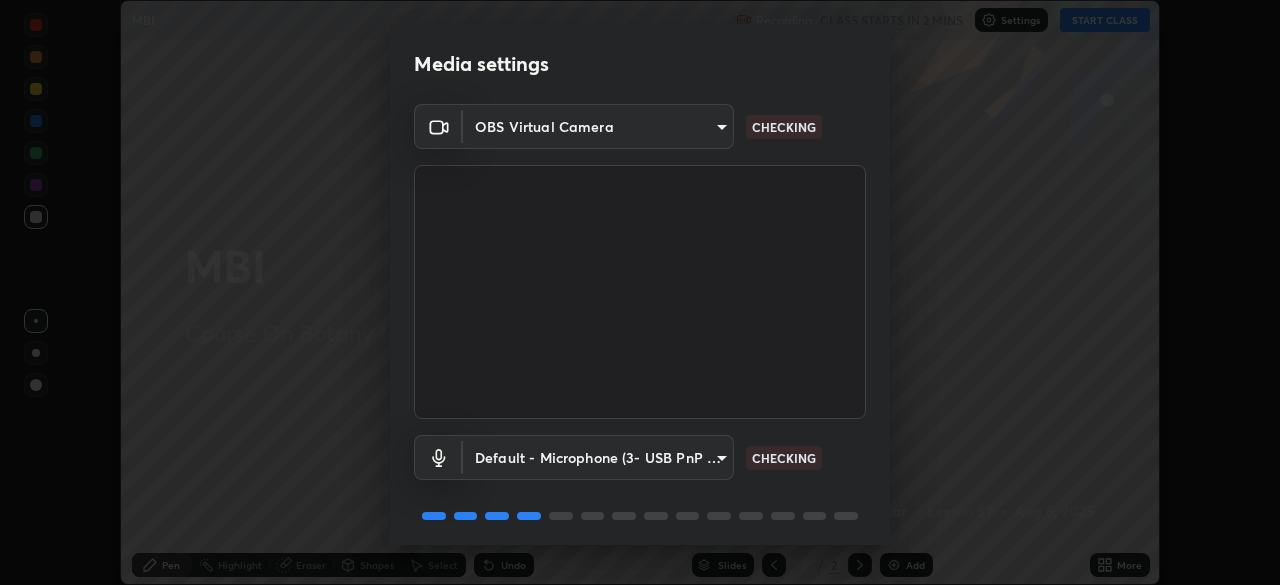 scroll, scrollTop: 71, scrollLeft: 0, axis: vertical 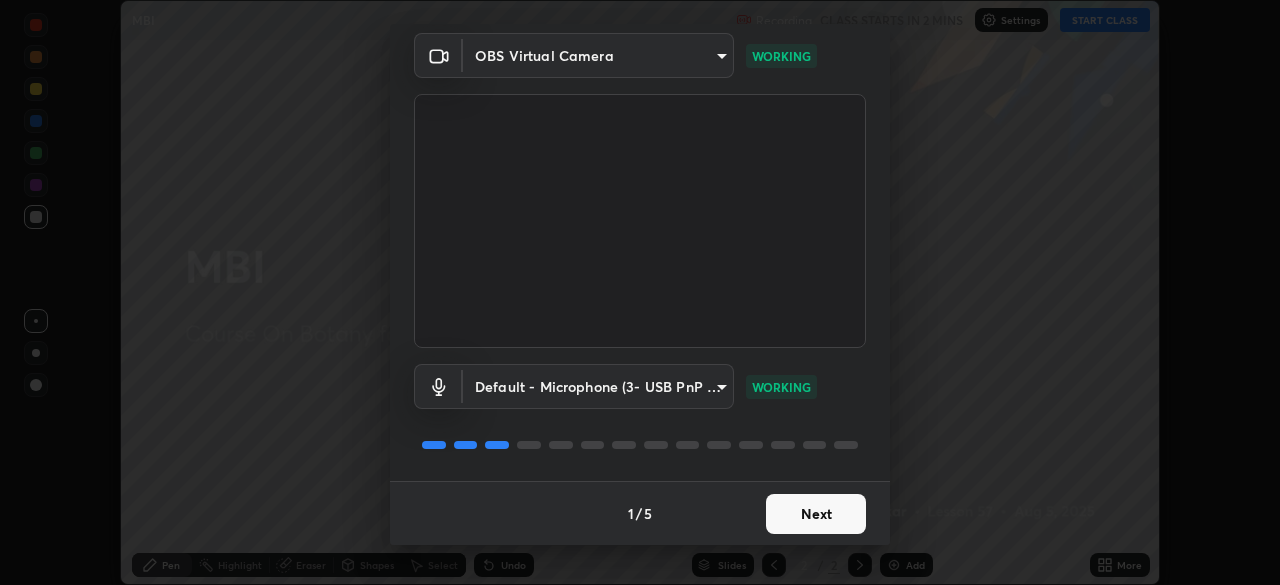 click on "Next" at bounding box center [816, 514] 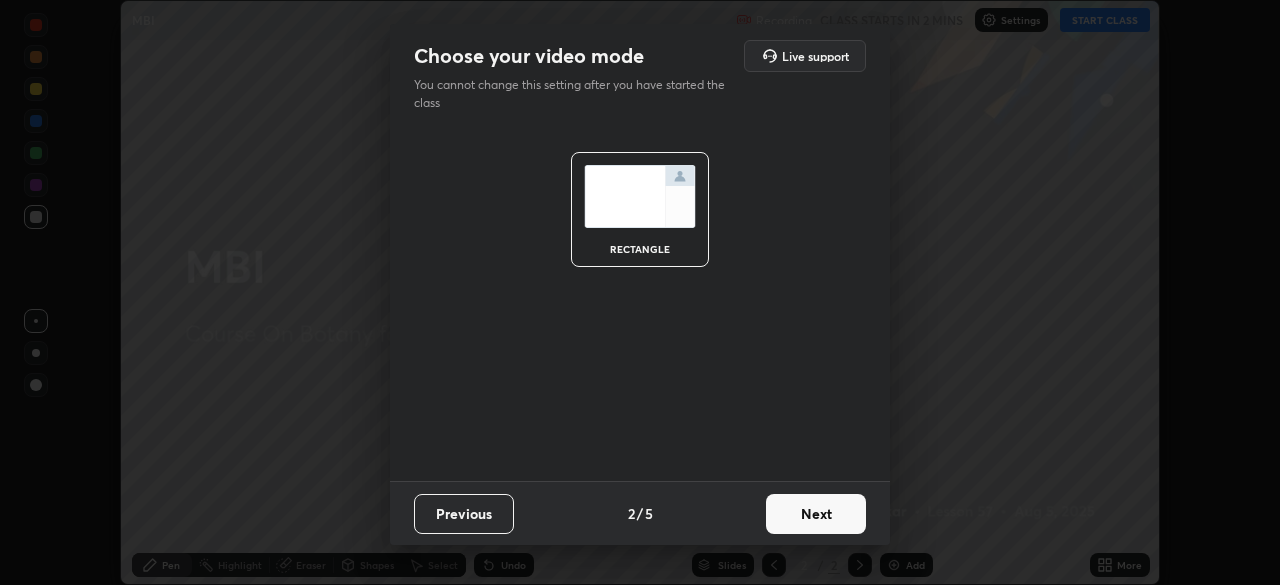 scroll, scrollTop: 0, scrollLeft: 0, axis: both 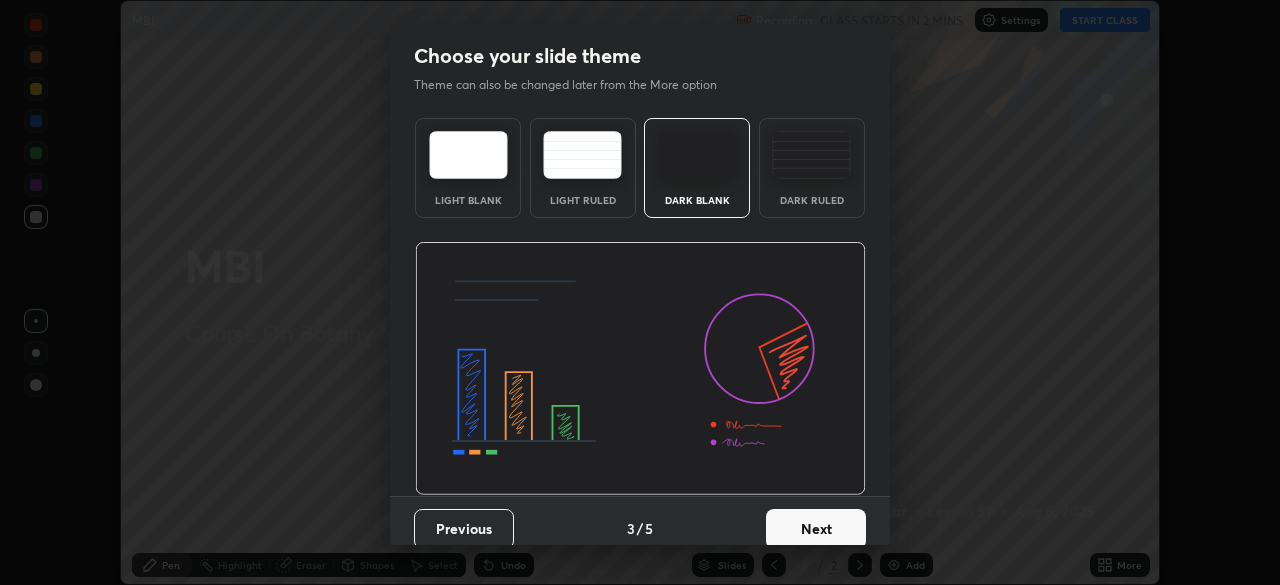 click on "Next" at bounding box center (816, 529) 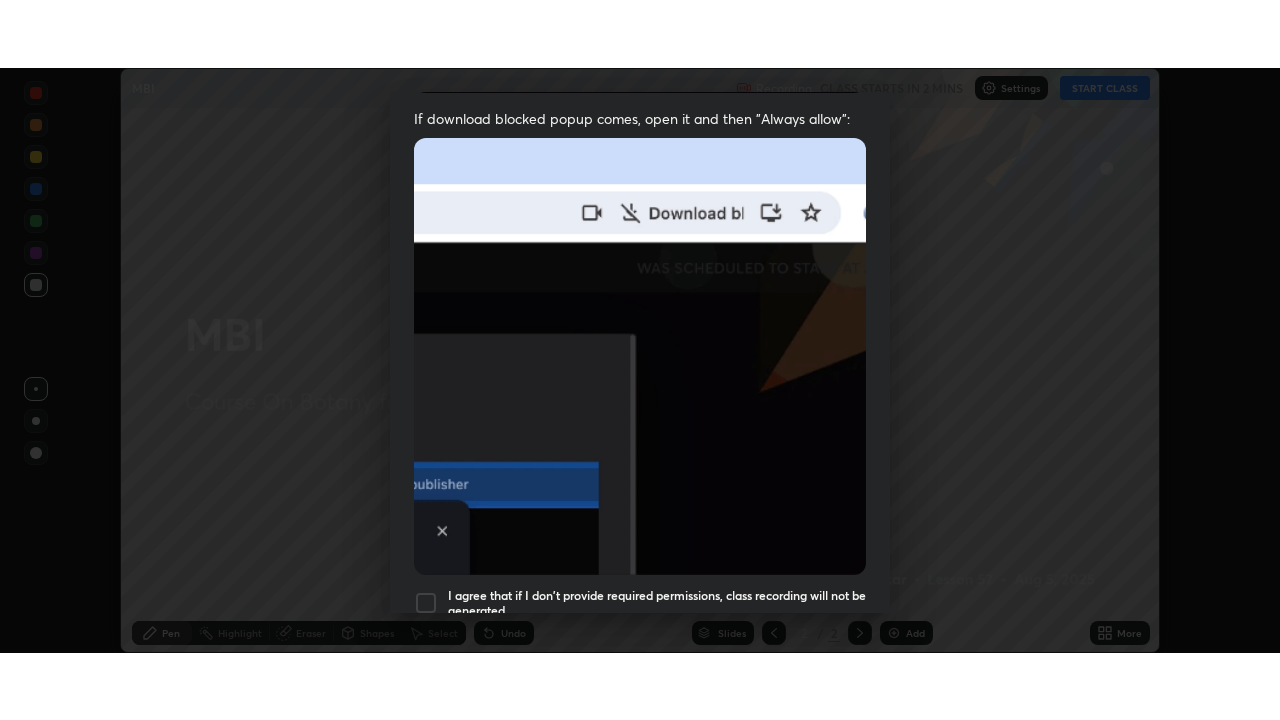 scroll, scrollTop: 479, scrollLeft: 0, axis: vertical 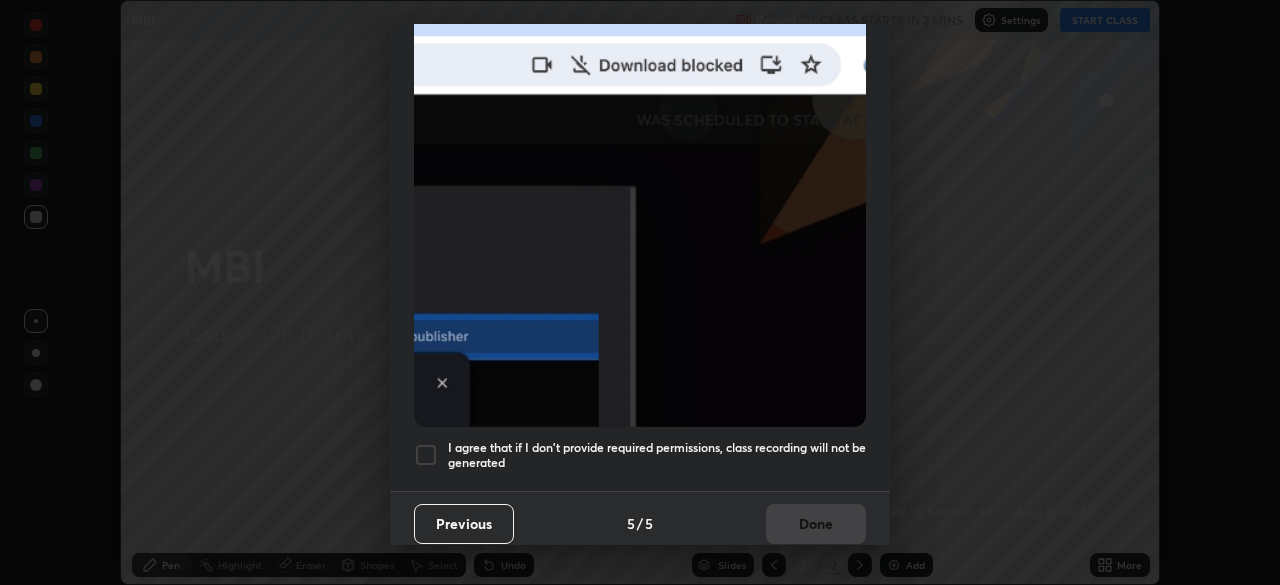 click on "I agree that if I don't provide required permissions, class recording will not be generated" at bounding box center [657, 455] 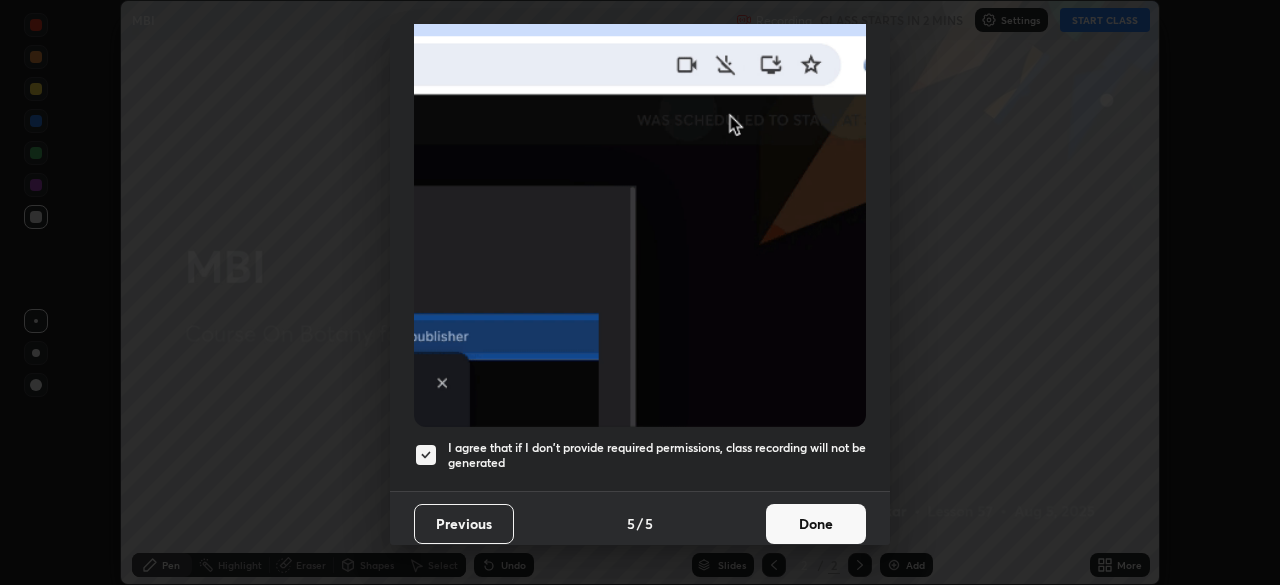 click on "Done" at bounding box center (816, 524) 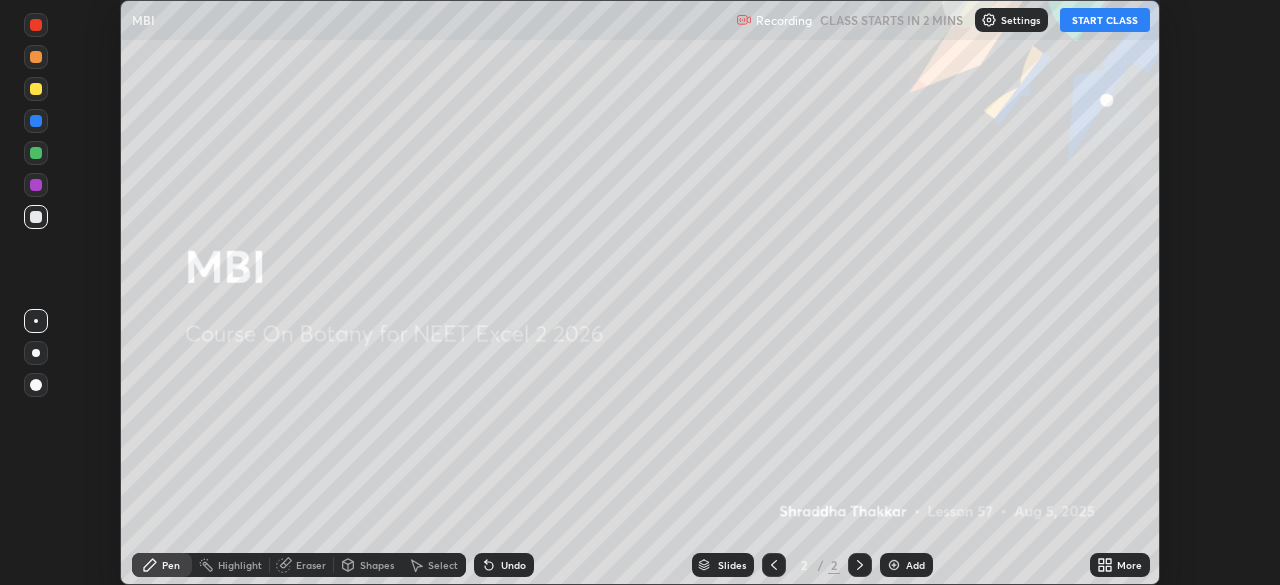 click on "START CLASS" at bounding box center (1105, 20) 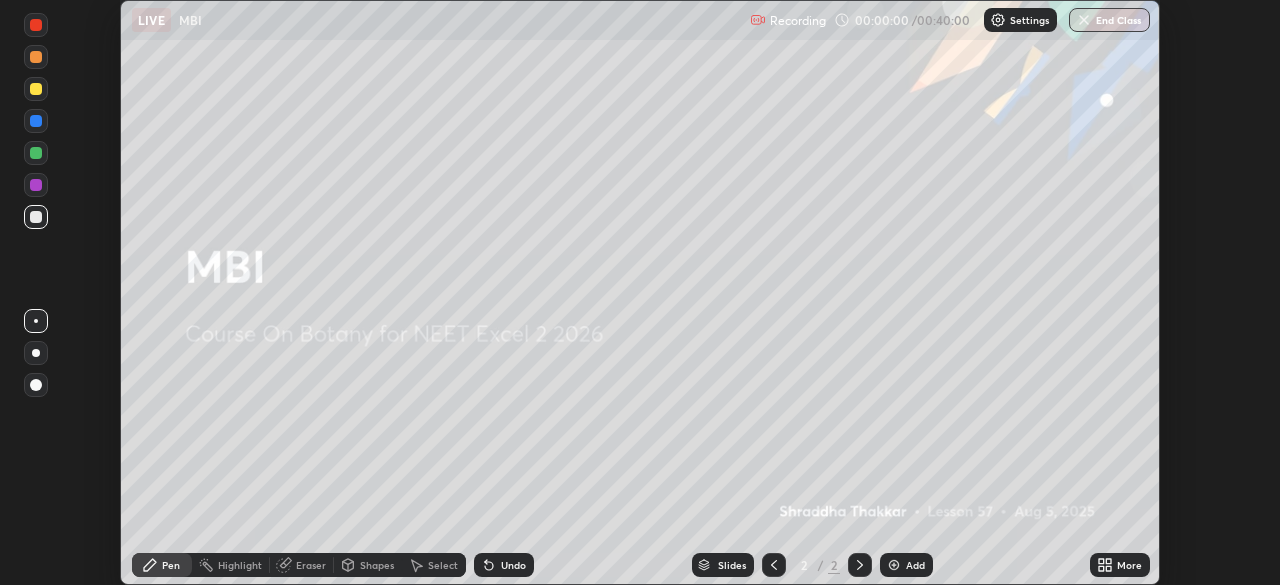 click 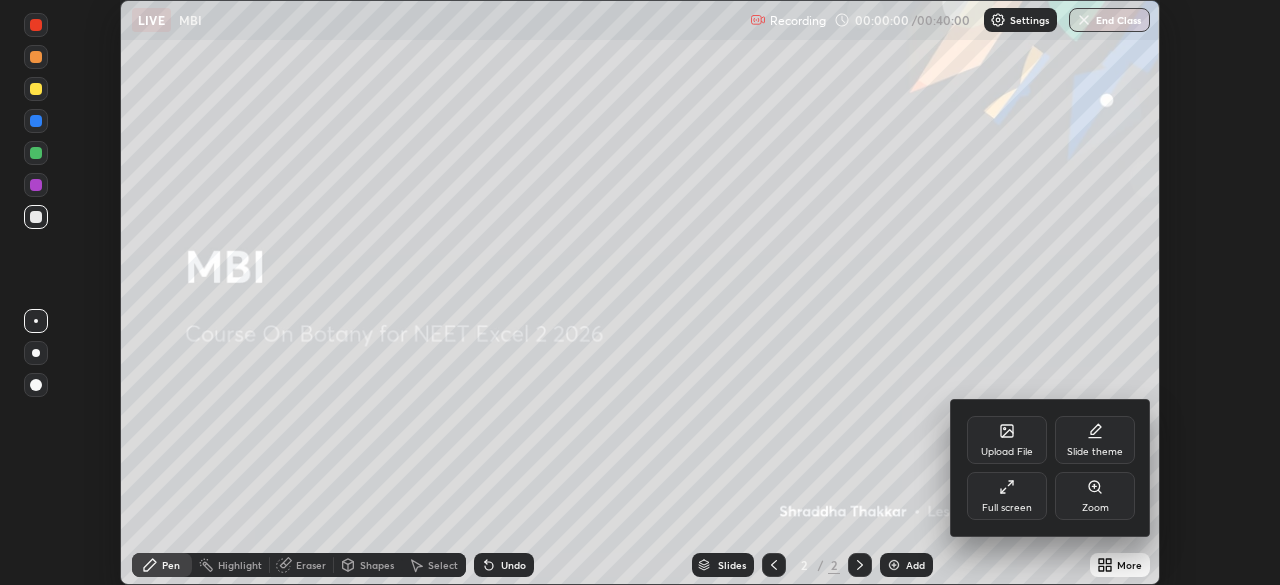 click on "Full screen" at bounding box center (1007, 496) 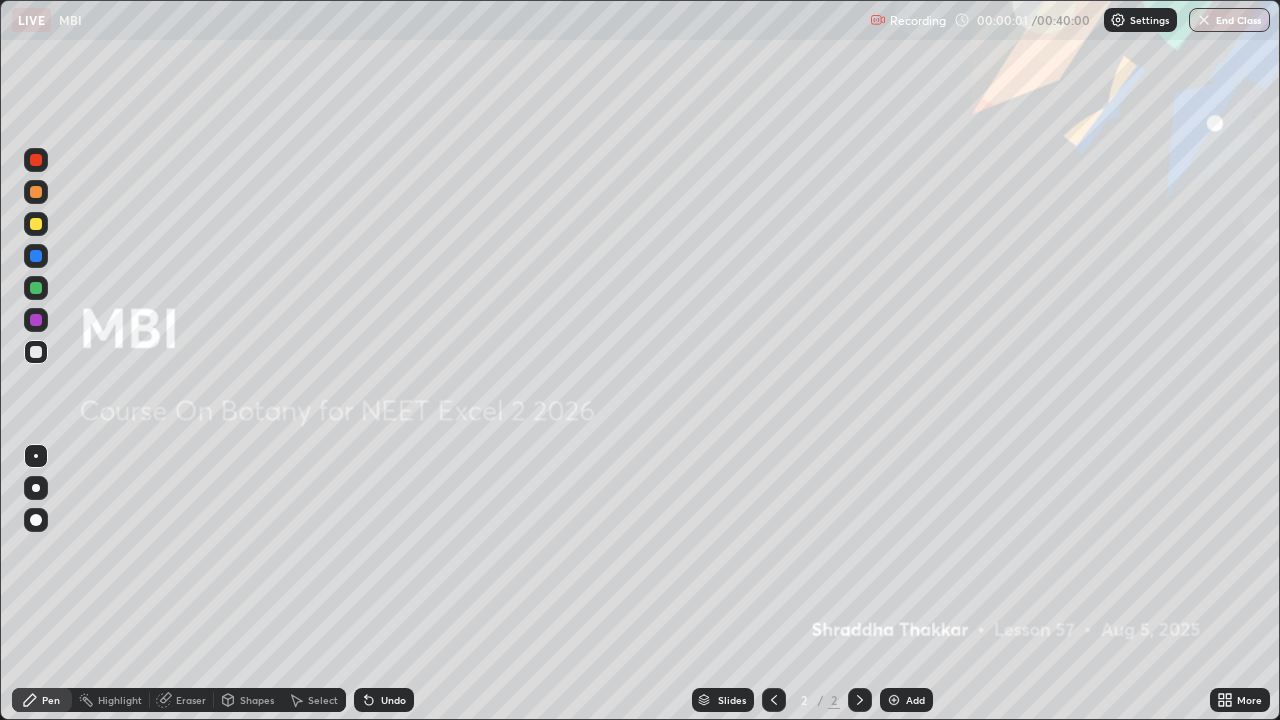 scroll, scrollTop: 99280, scrollLeft: 98720, axis: both 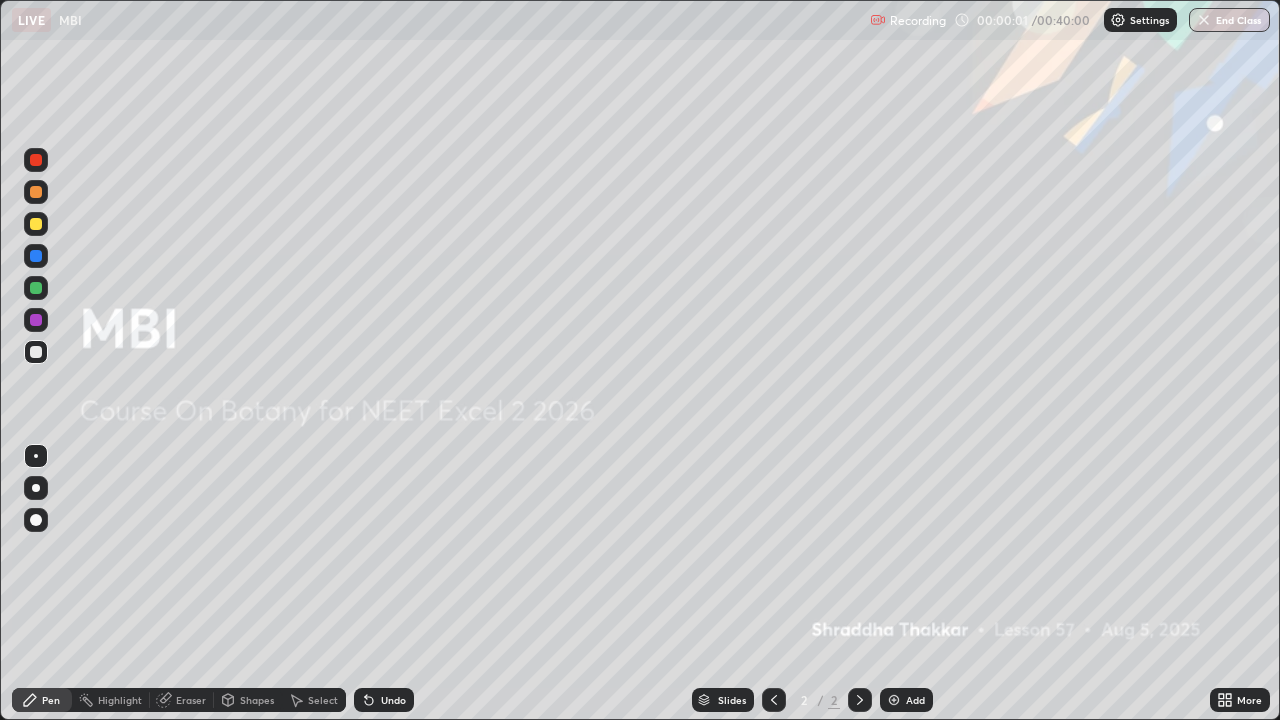 click on "Add" at bounding box center (915, 700) 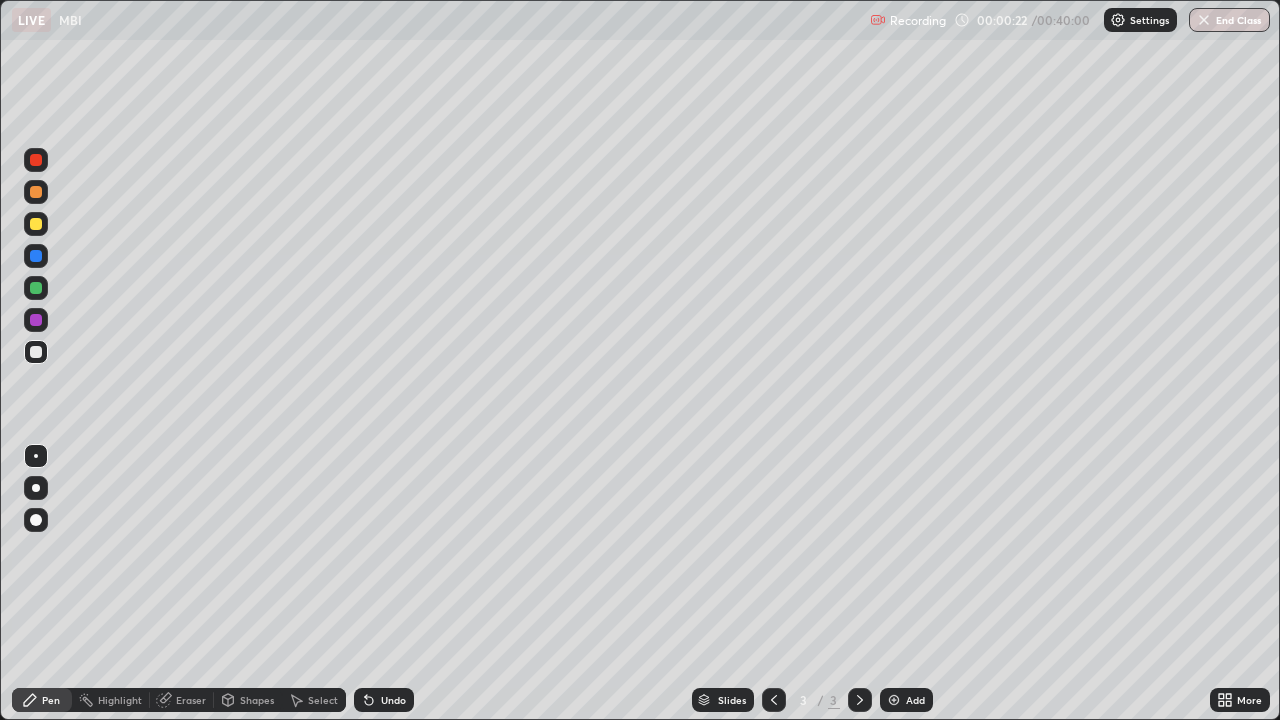 click at bounding box center (36, 192) 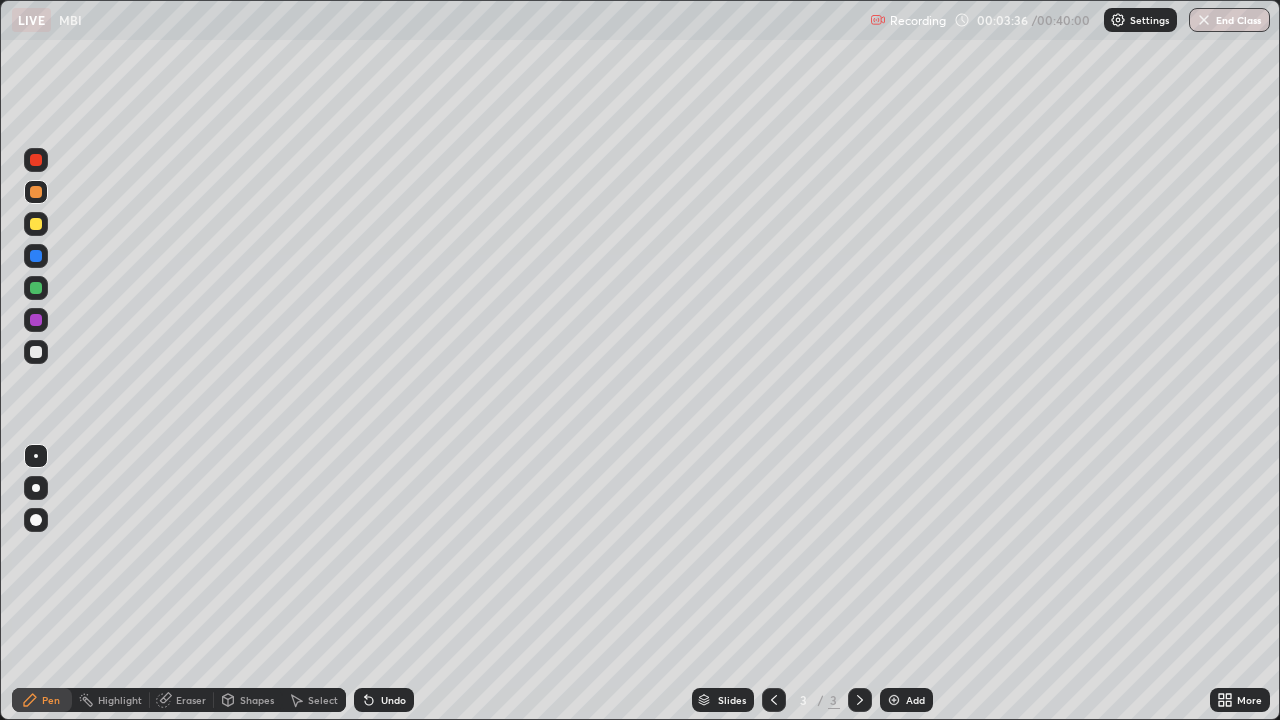 click at bounding box center [36, 320] 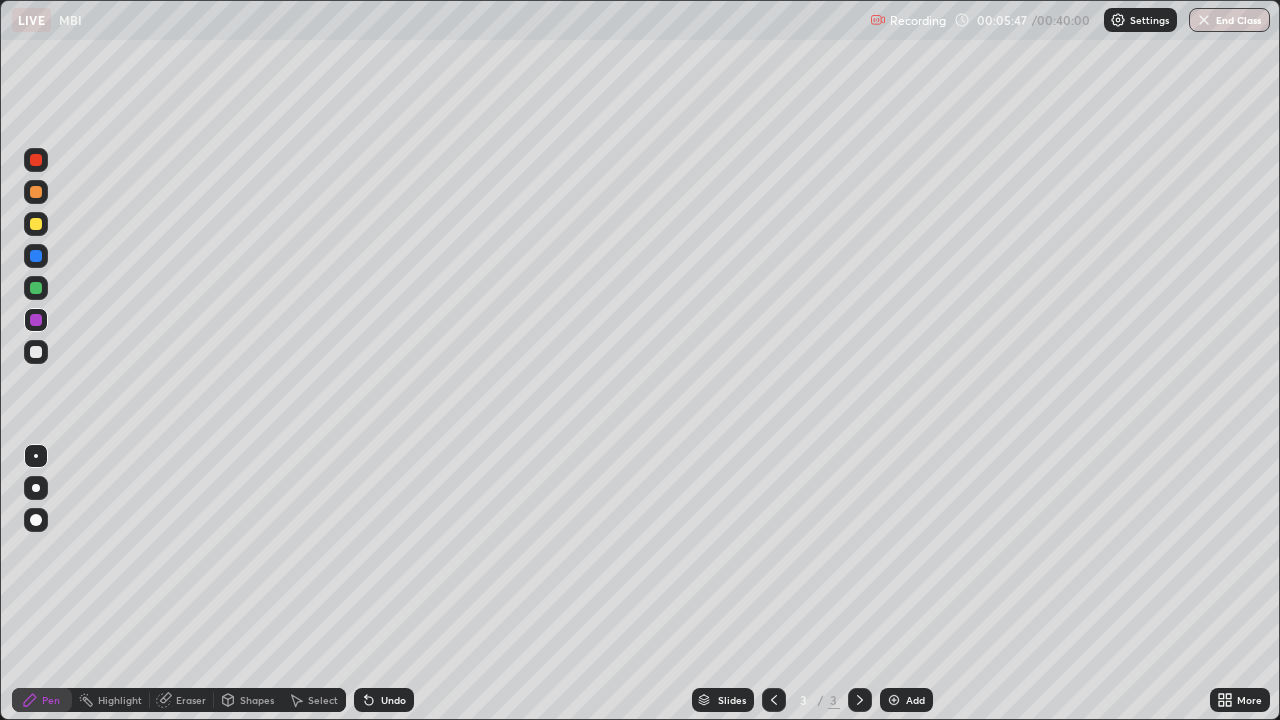 click 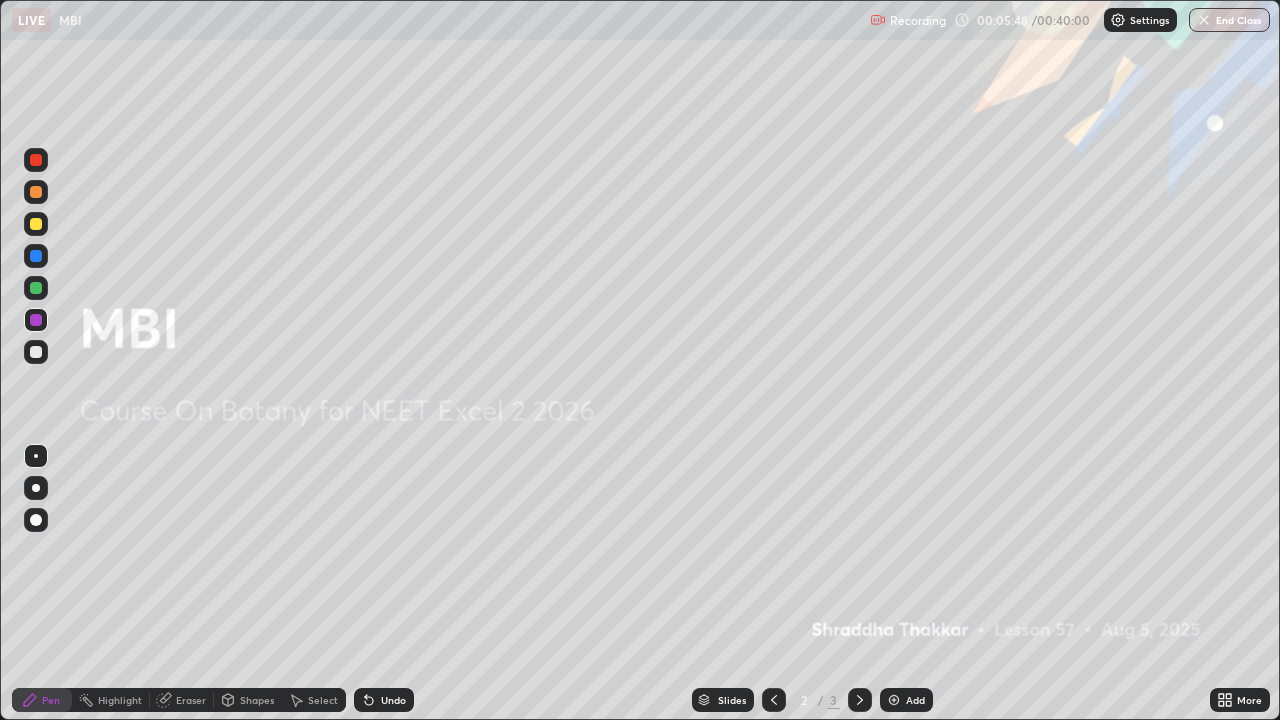 click at bounding box center (860, 700) 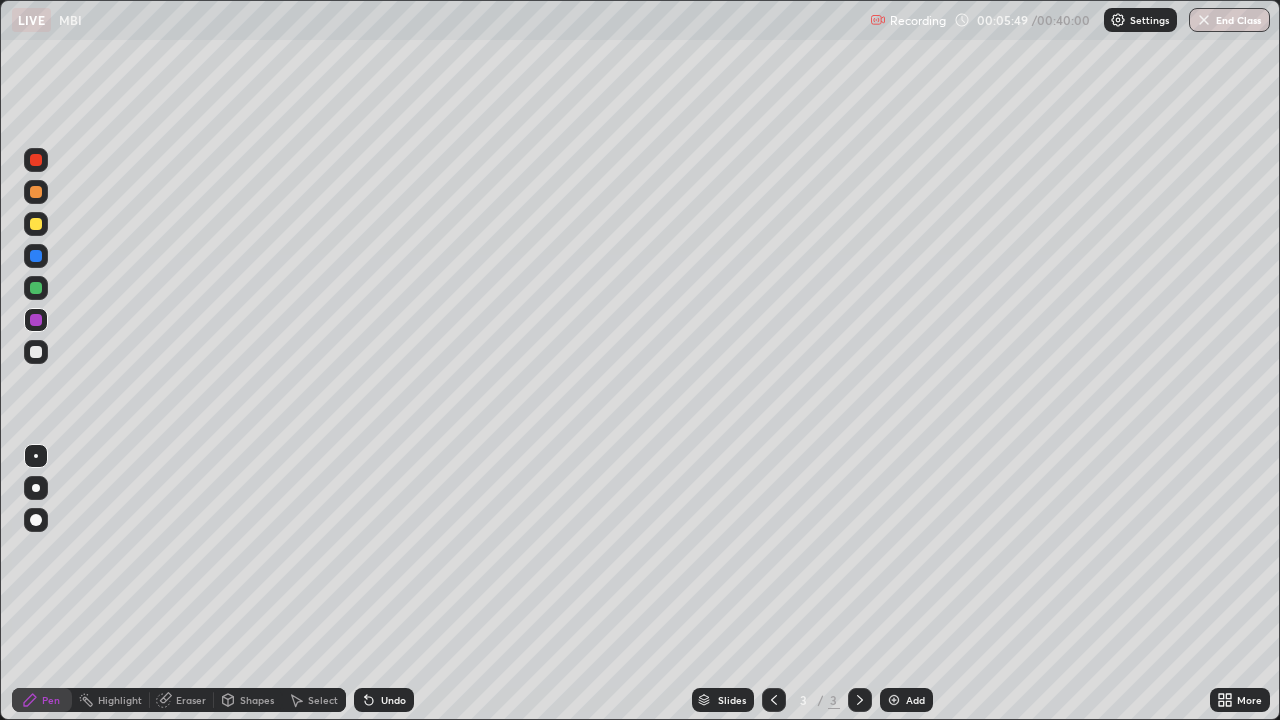 click on "Add" at bounding box center [915, 700] 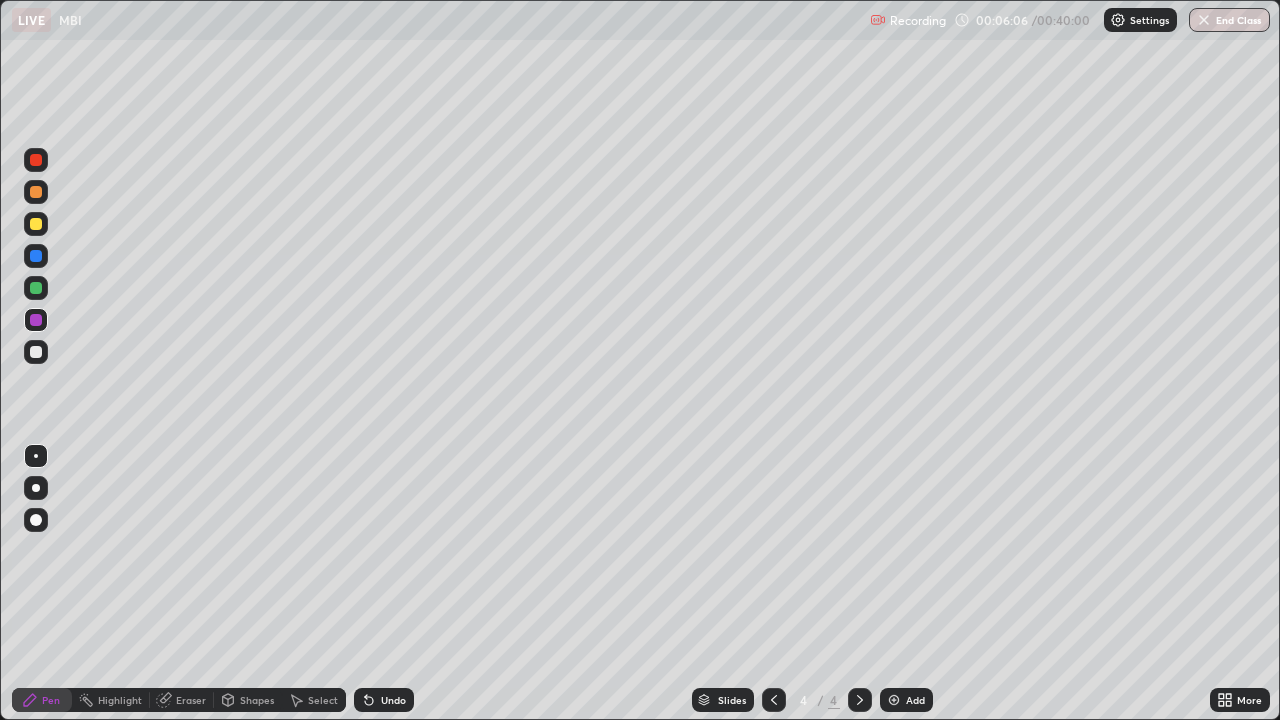 click on "Undo" at bounding box center [393, 700] 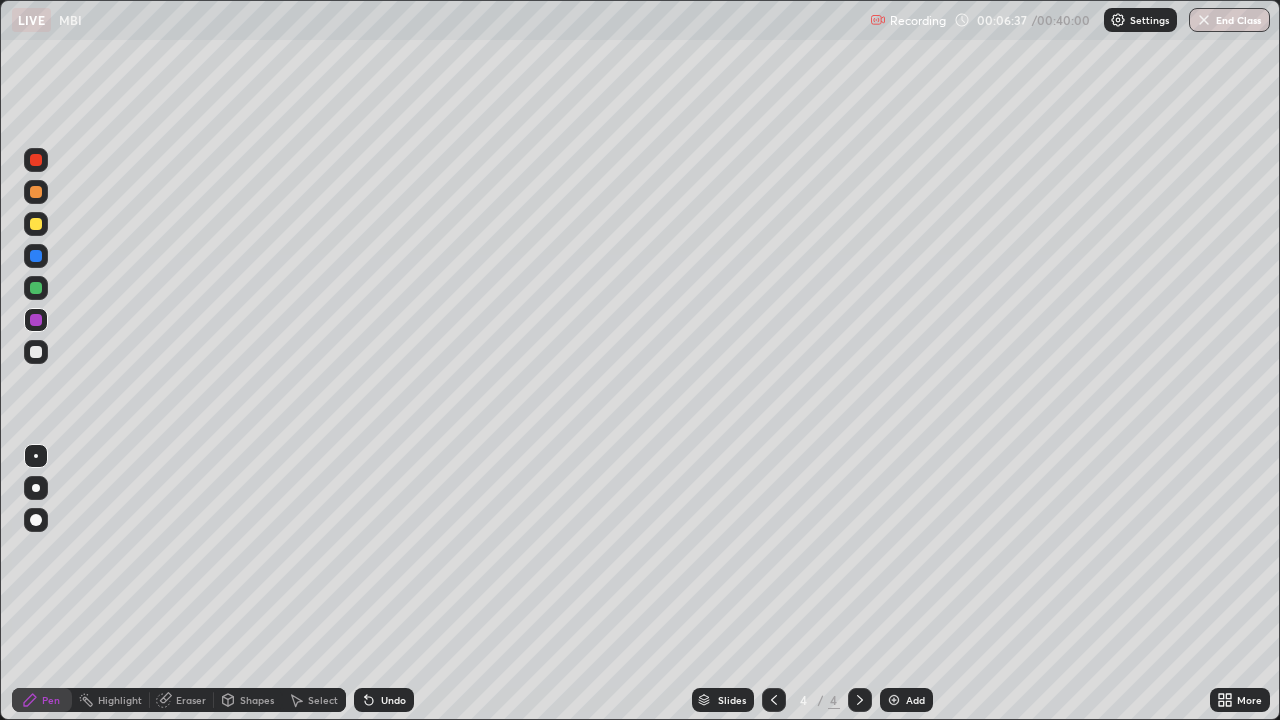 click at bounding box center (36, 352) 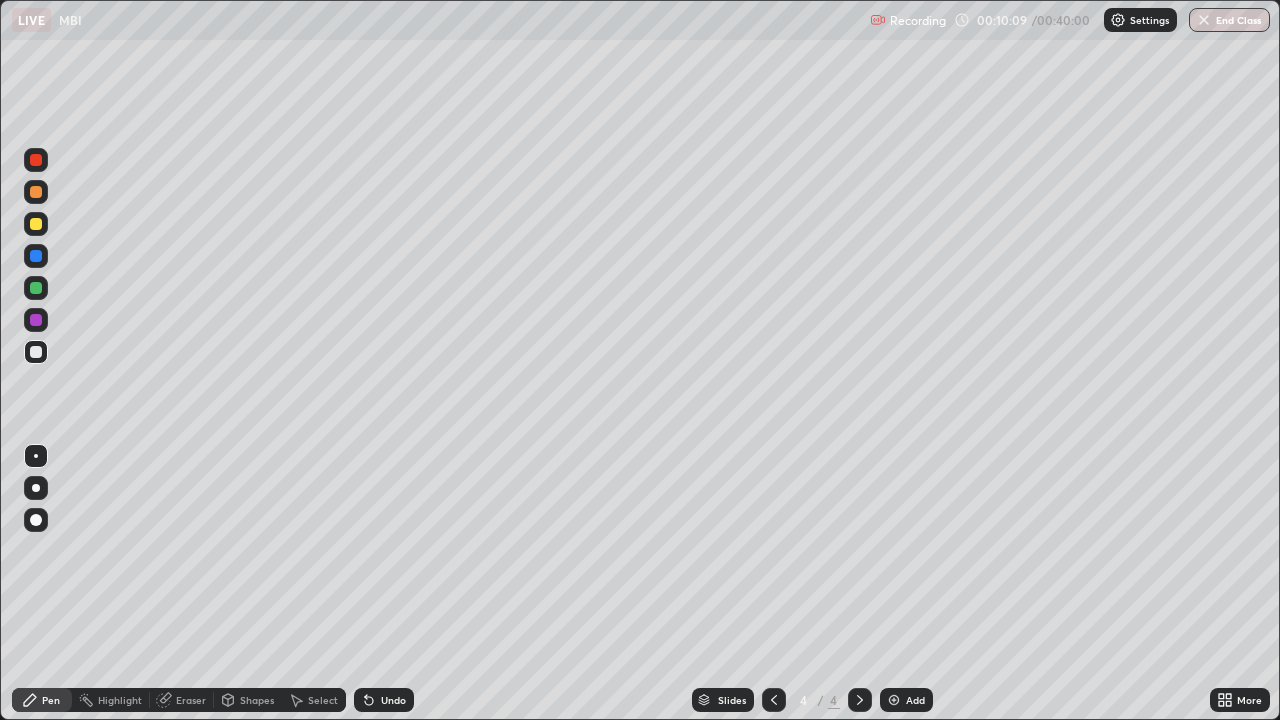 click on "Add" at bounding box center [906, 700] 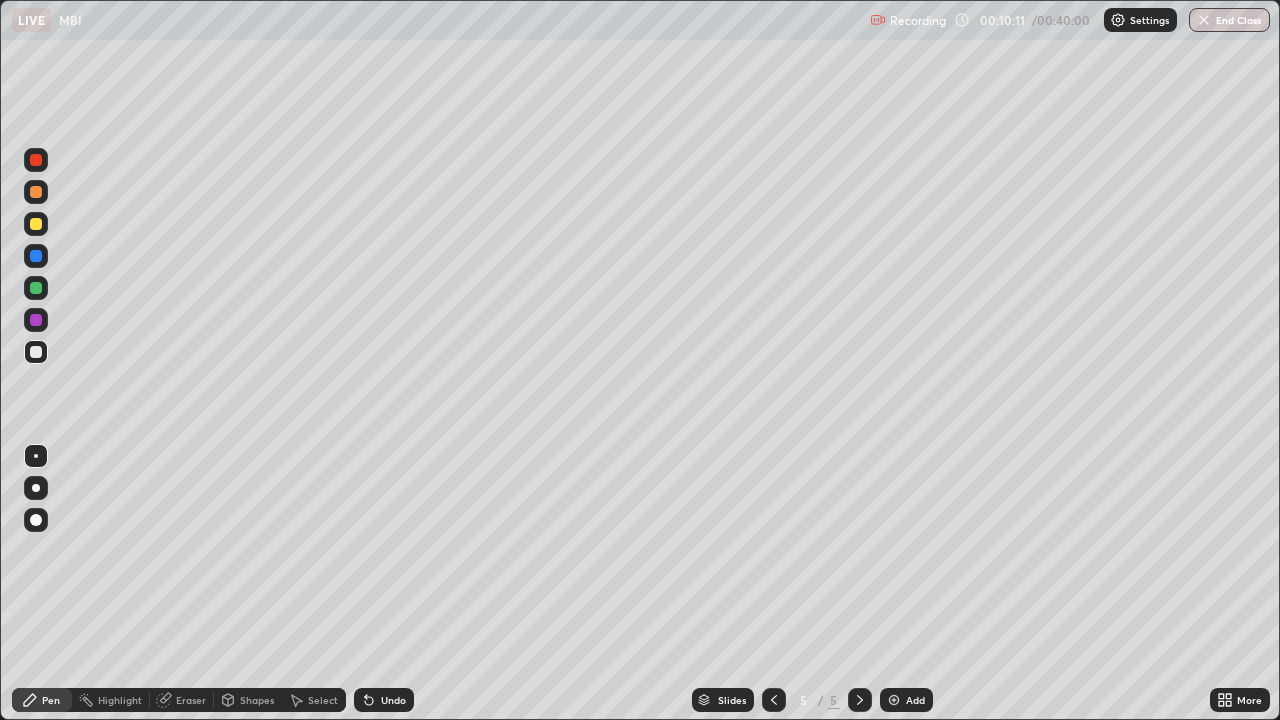 click at bounding box center (36, 224) 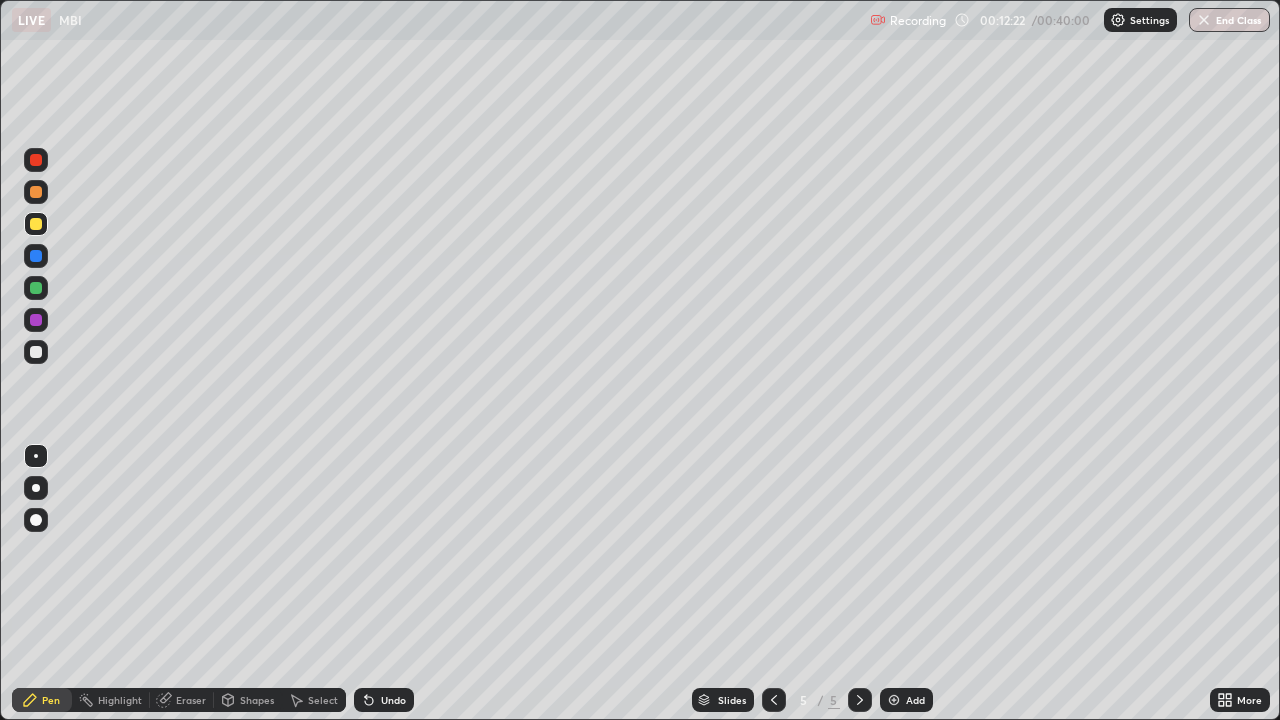 click at bounding box center [894, 700] 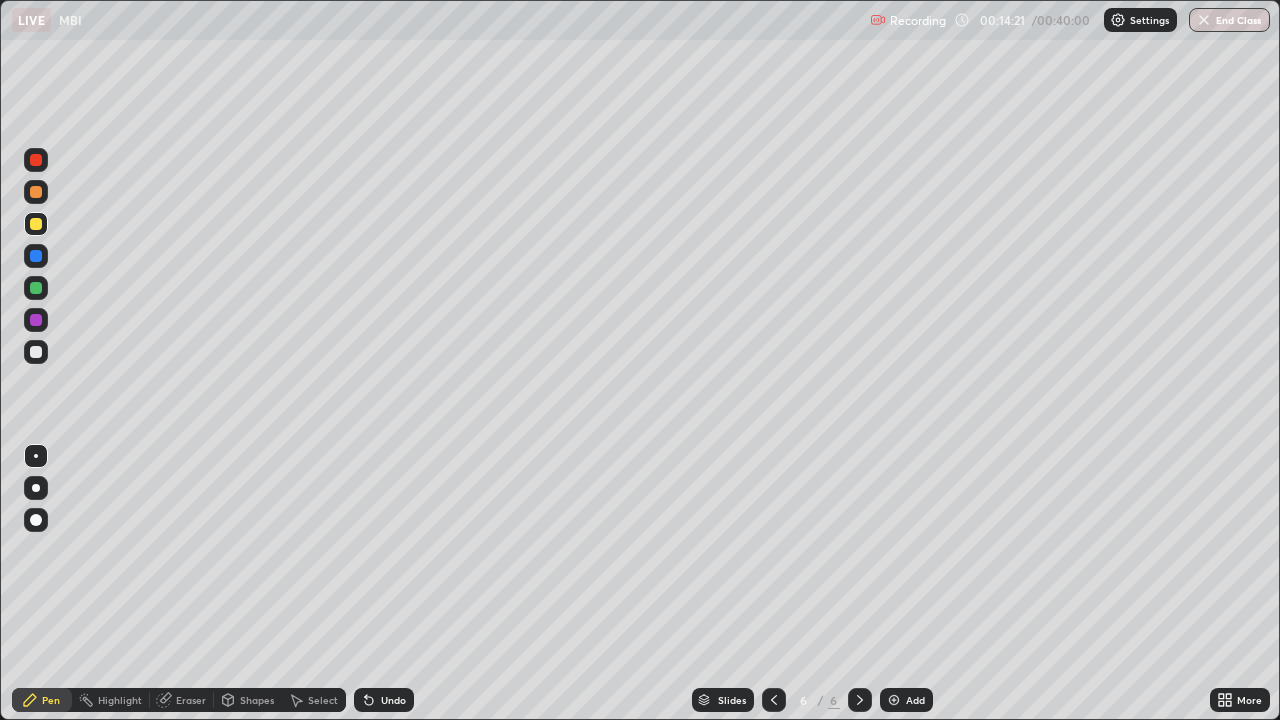 click on "Undo" at bounding box center [393, 700] 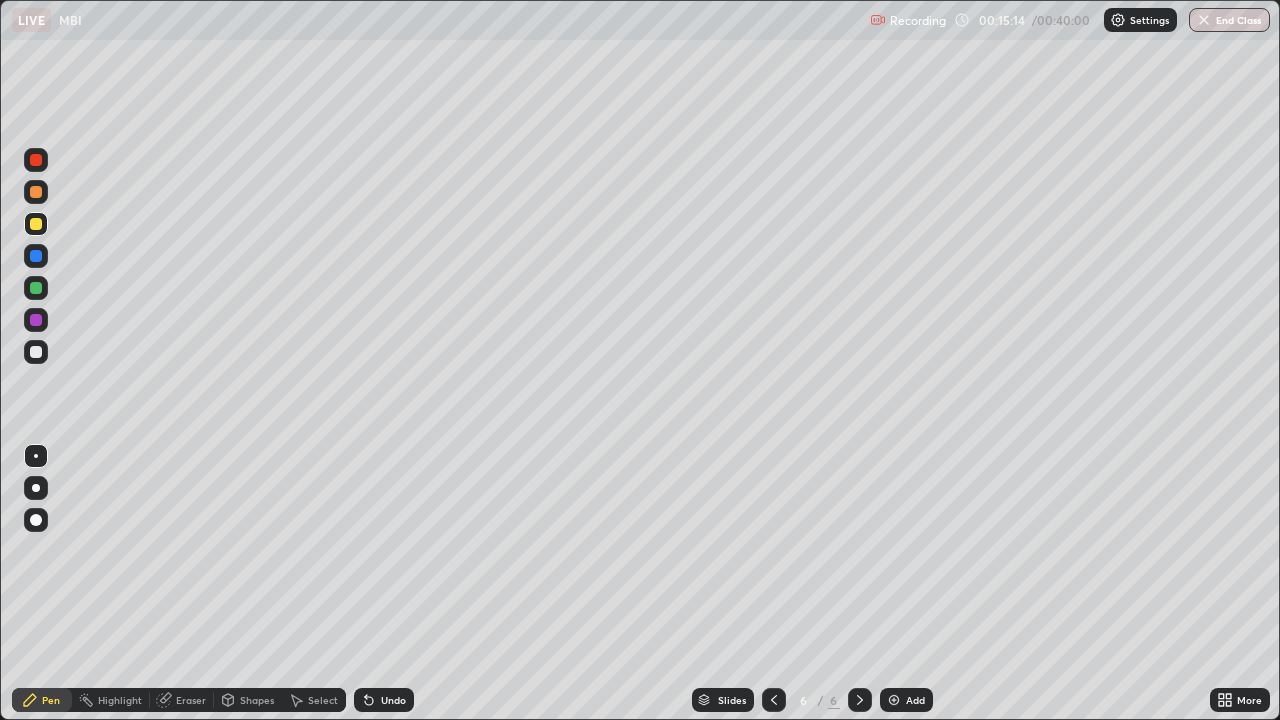 click on "Undo" at bounding box center (393, 700) 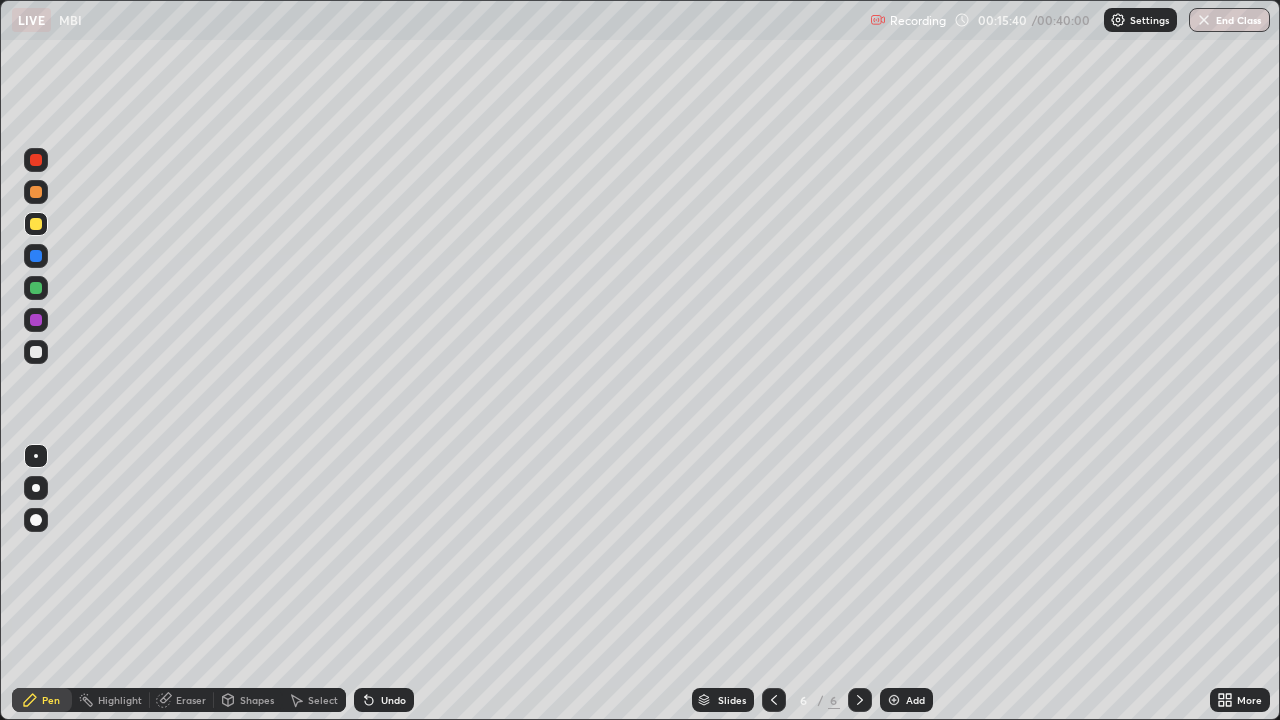 click at bounding box center [894, 700] 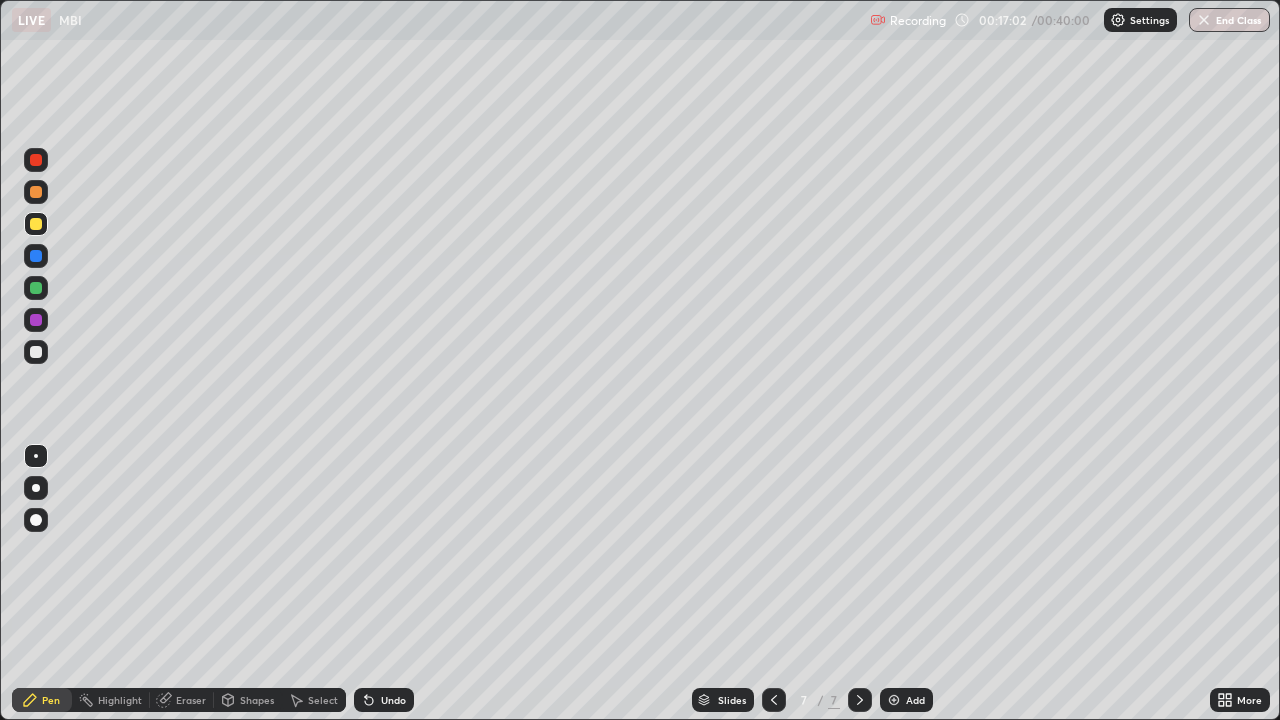 click on "Undo" at bounding box center [393, 700] 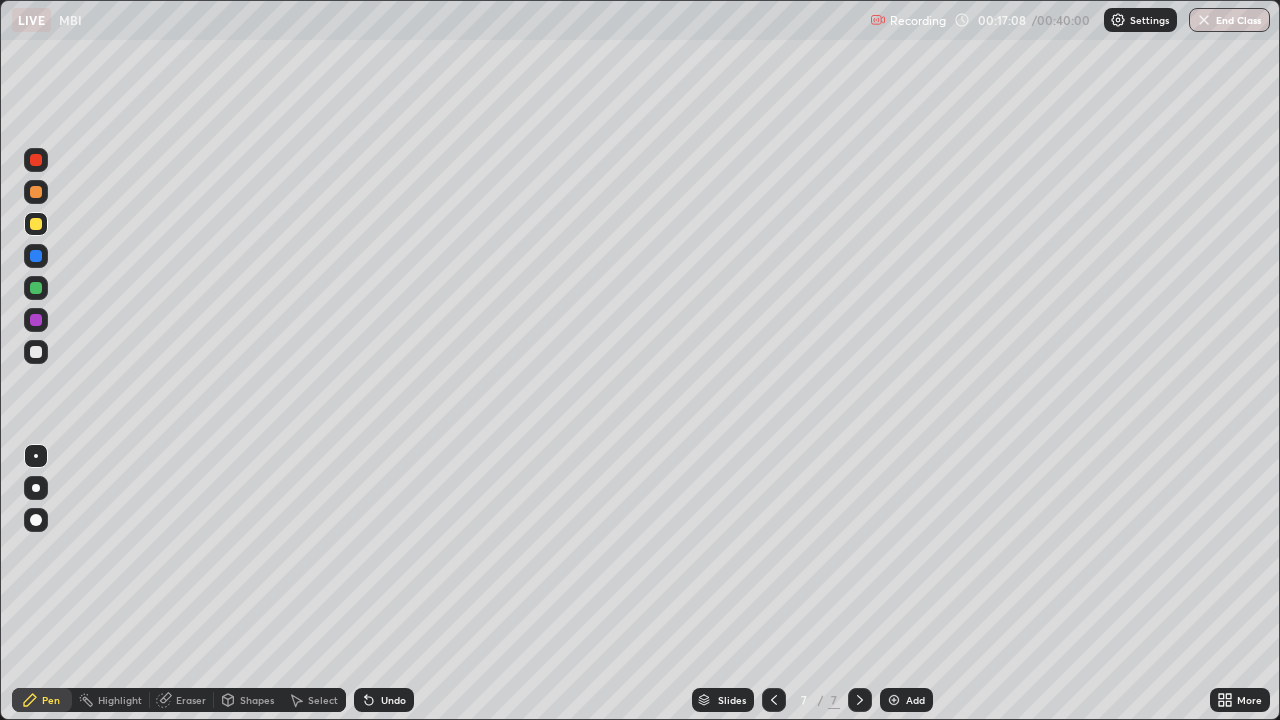click at bounding box center (36, 288) 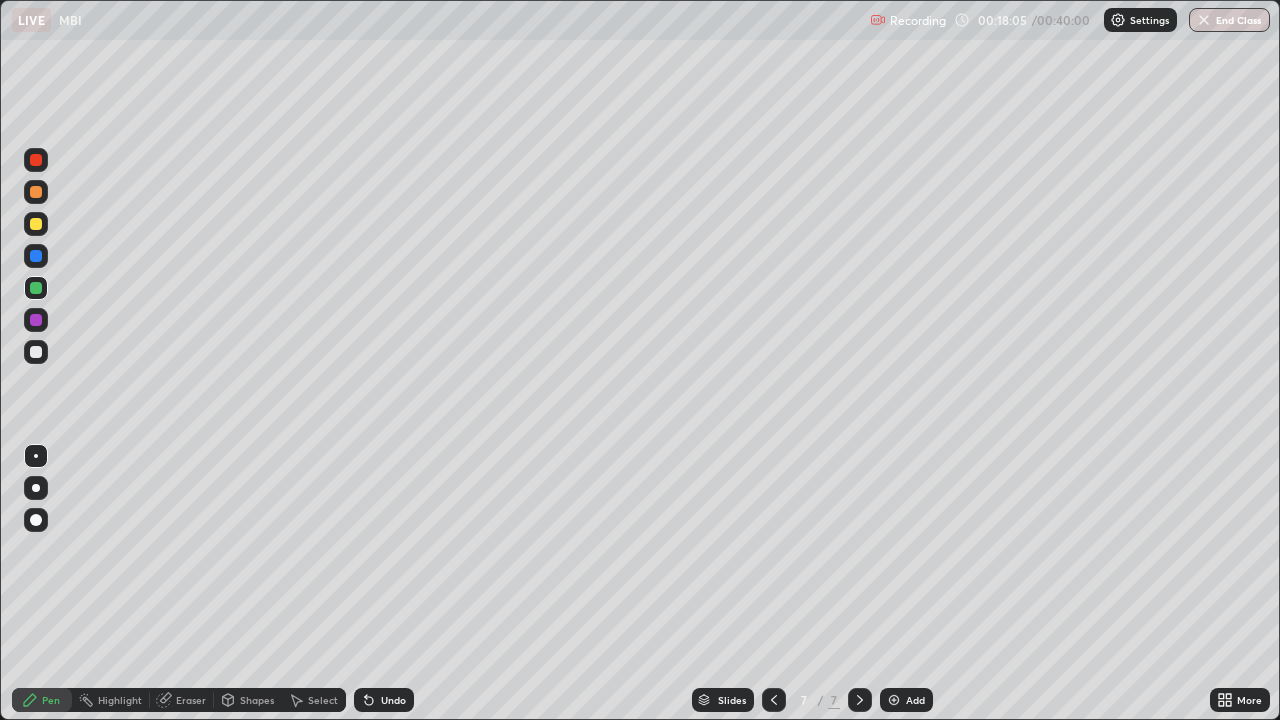 click at bounding box center (36, 224) 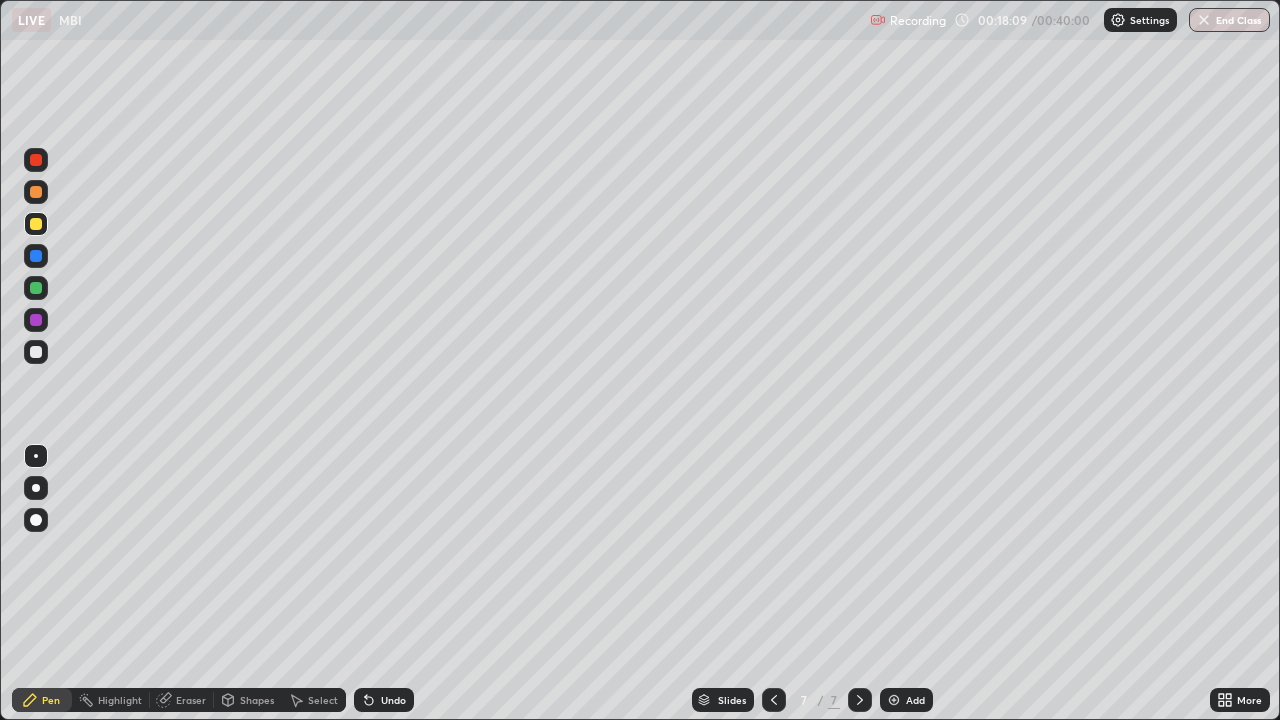 click at bounding box center (36, 288) 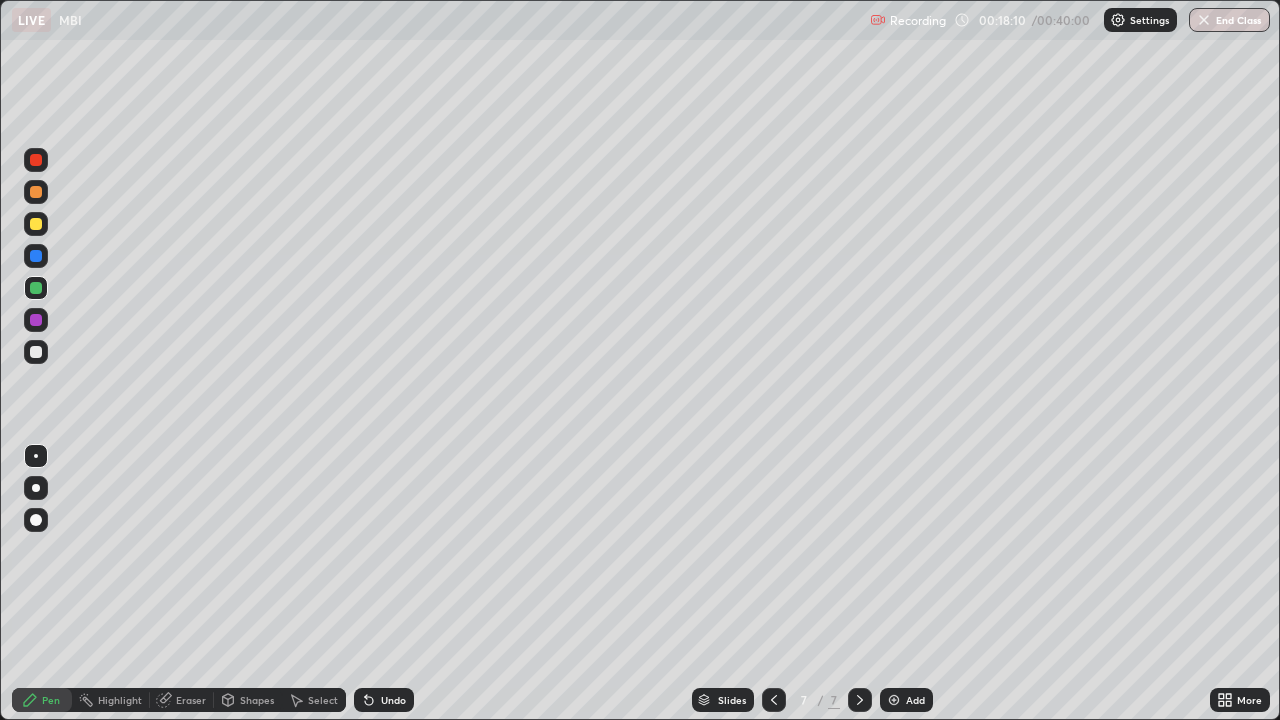 click 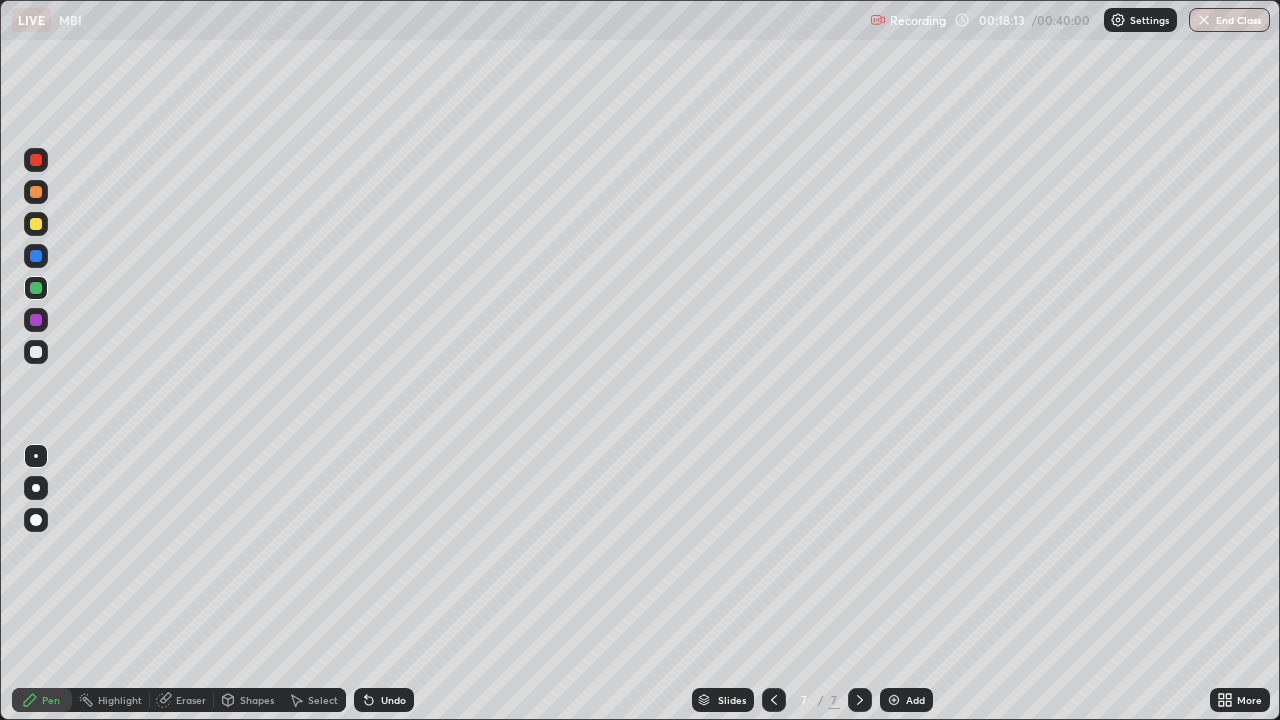 click at bounding box center [36, 224] 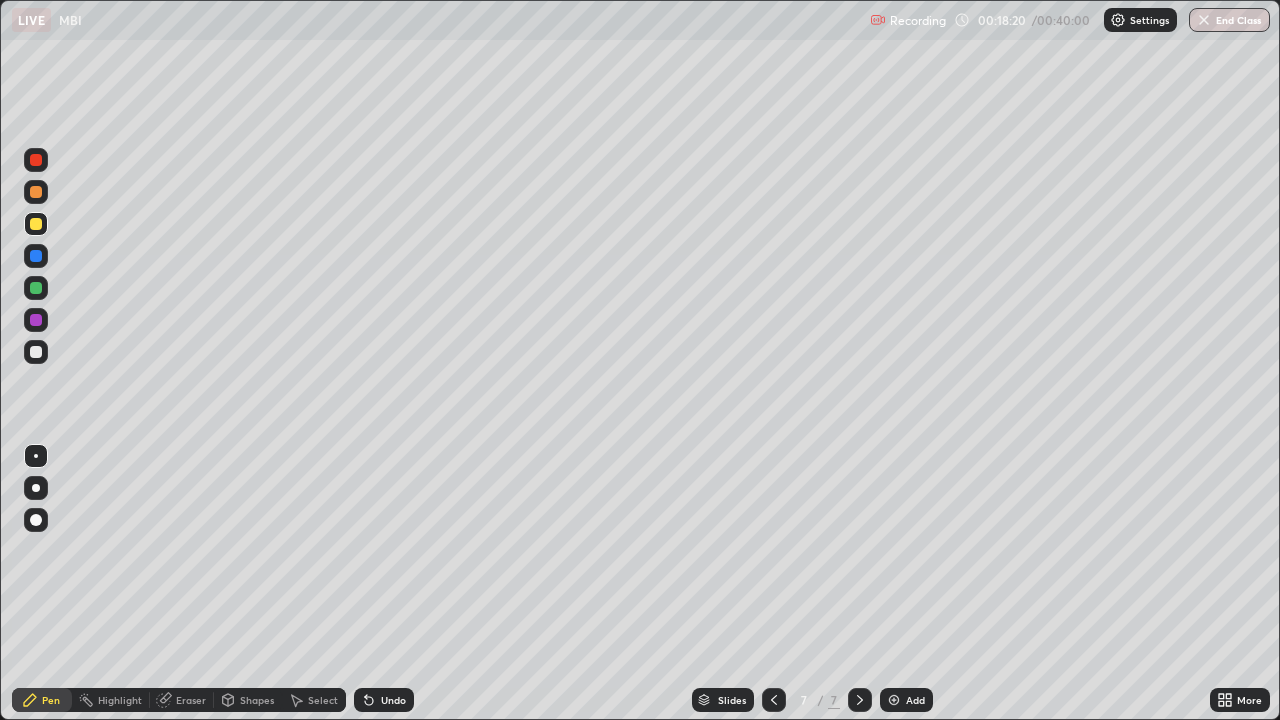 click at bounding box center [36, 288] 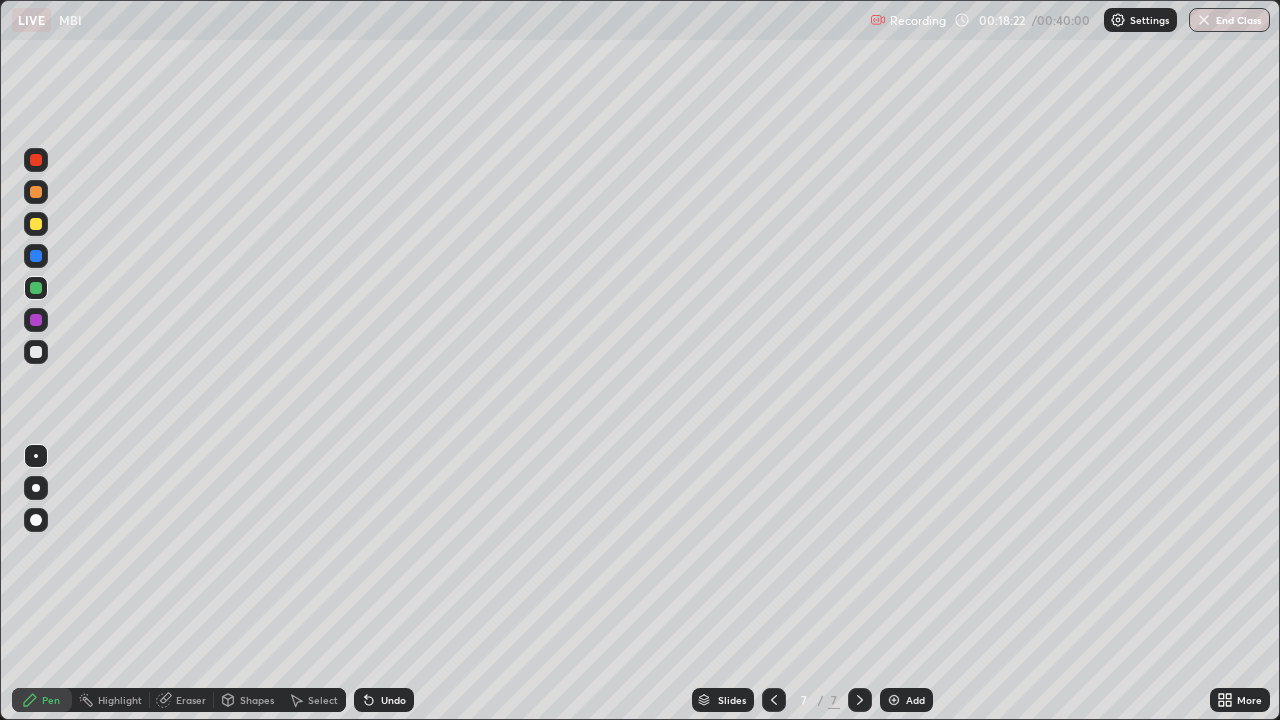 click at bounding box center [36, 224] 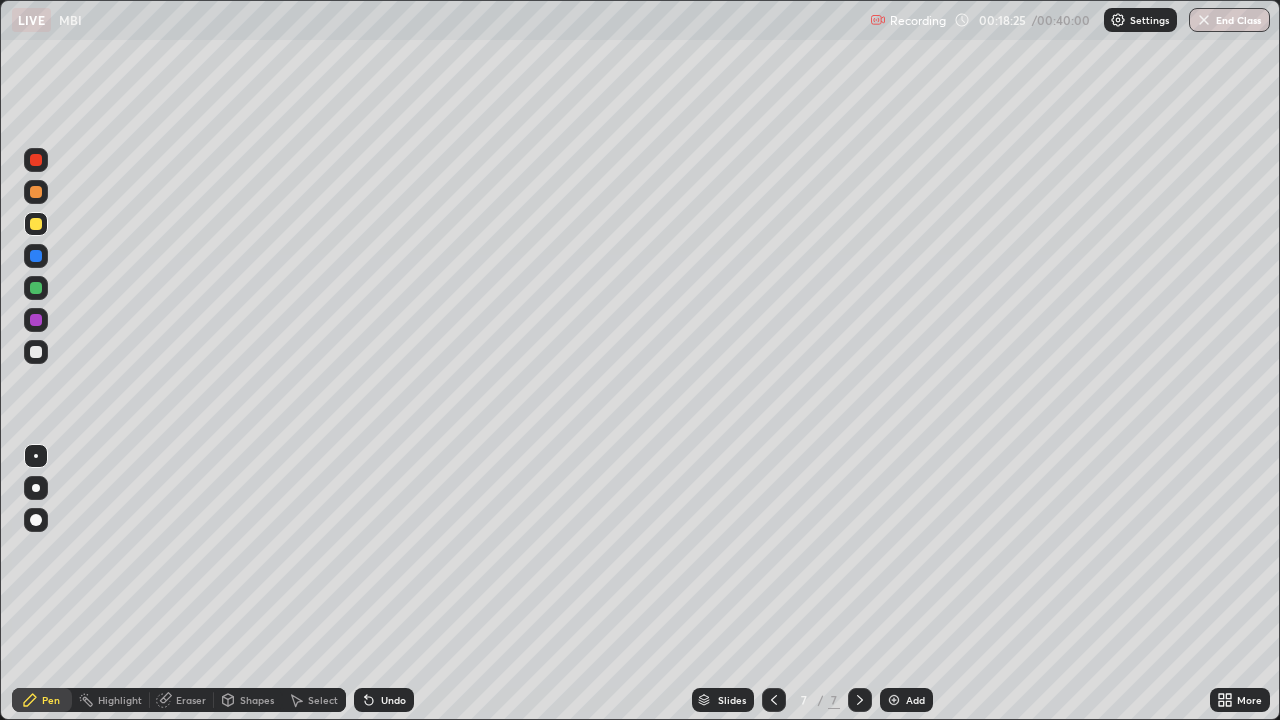 click on "Undo" at bounding box center [384, 700] 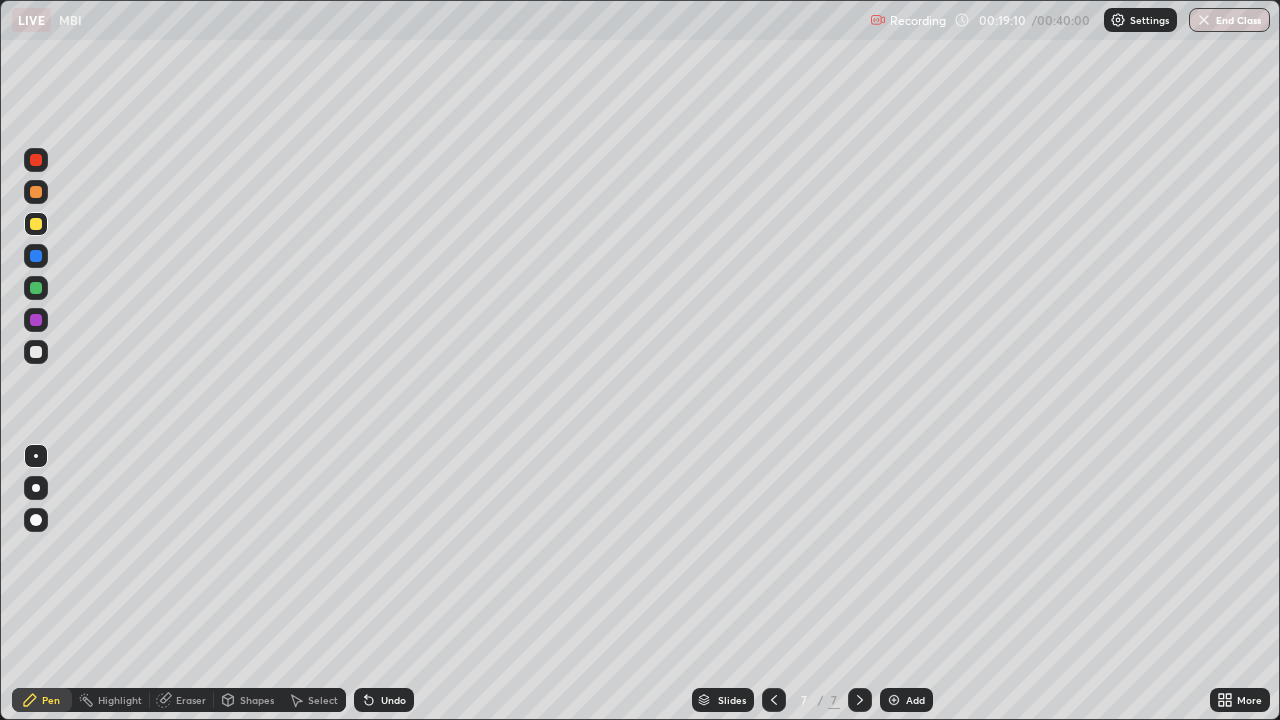 click at bounding box center [36, 160] 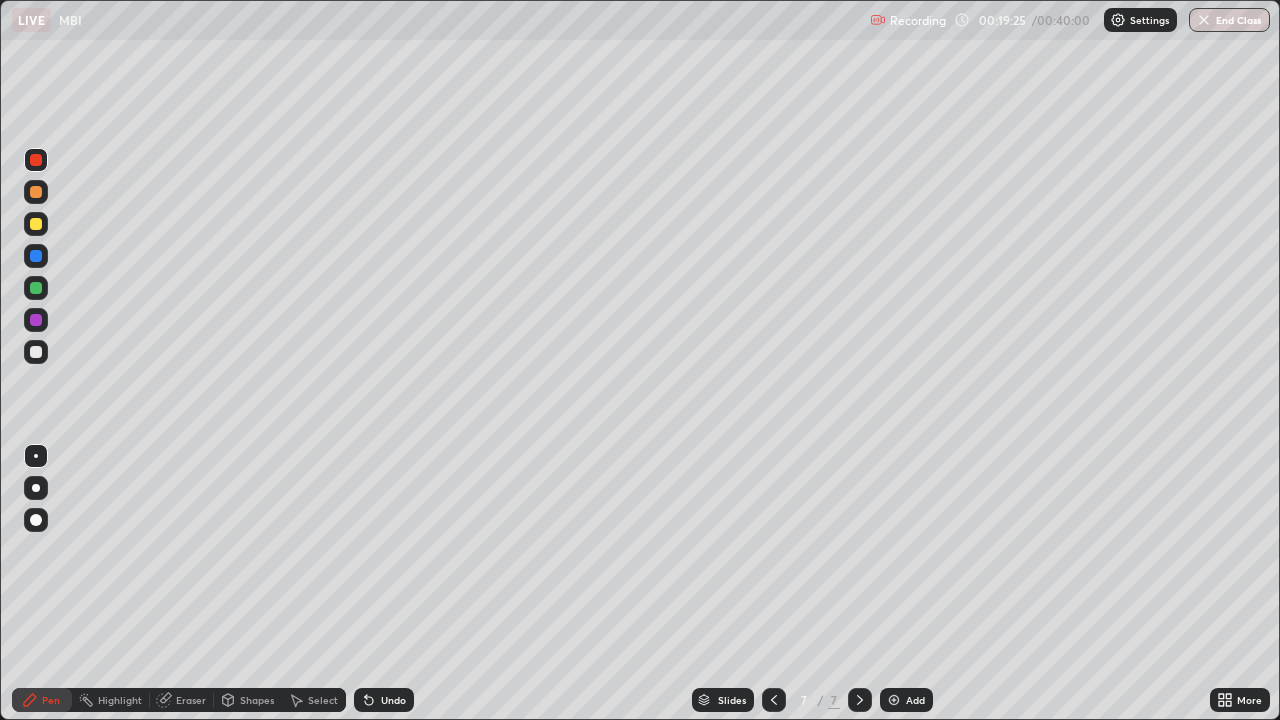 click on "Add" at bounding box center [906, 700] 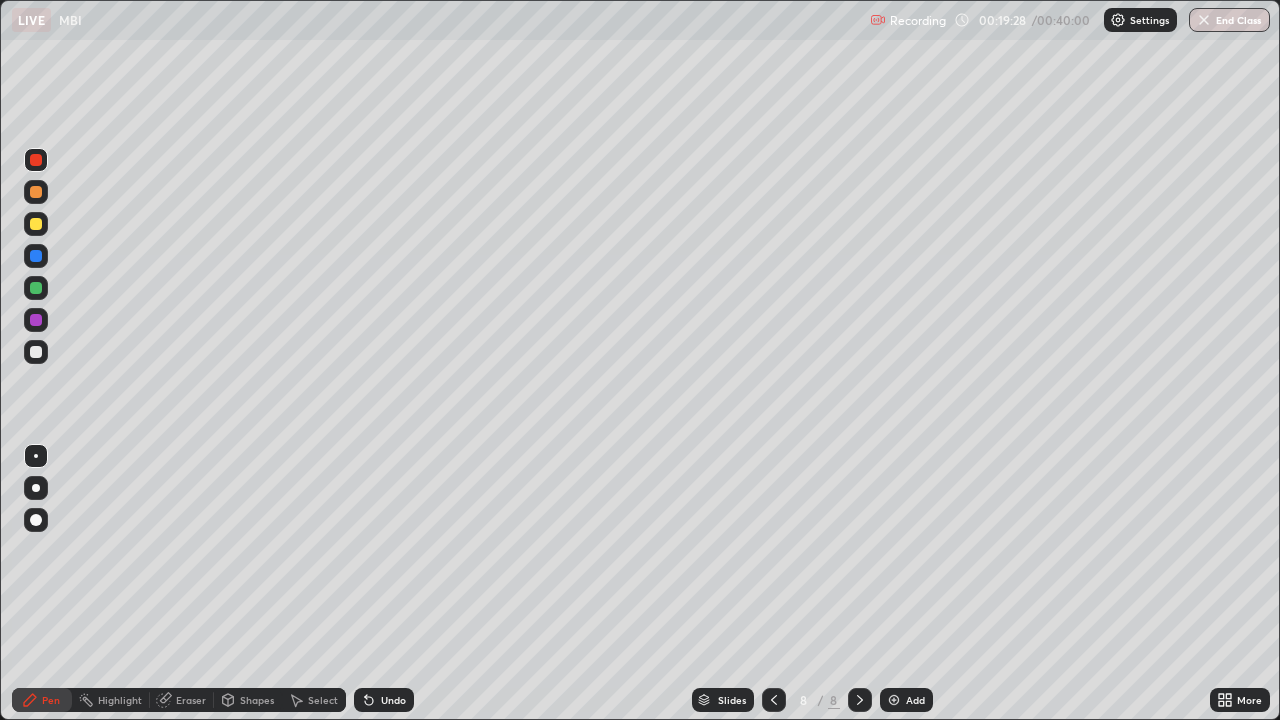 click at bounding box center [36, 288] 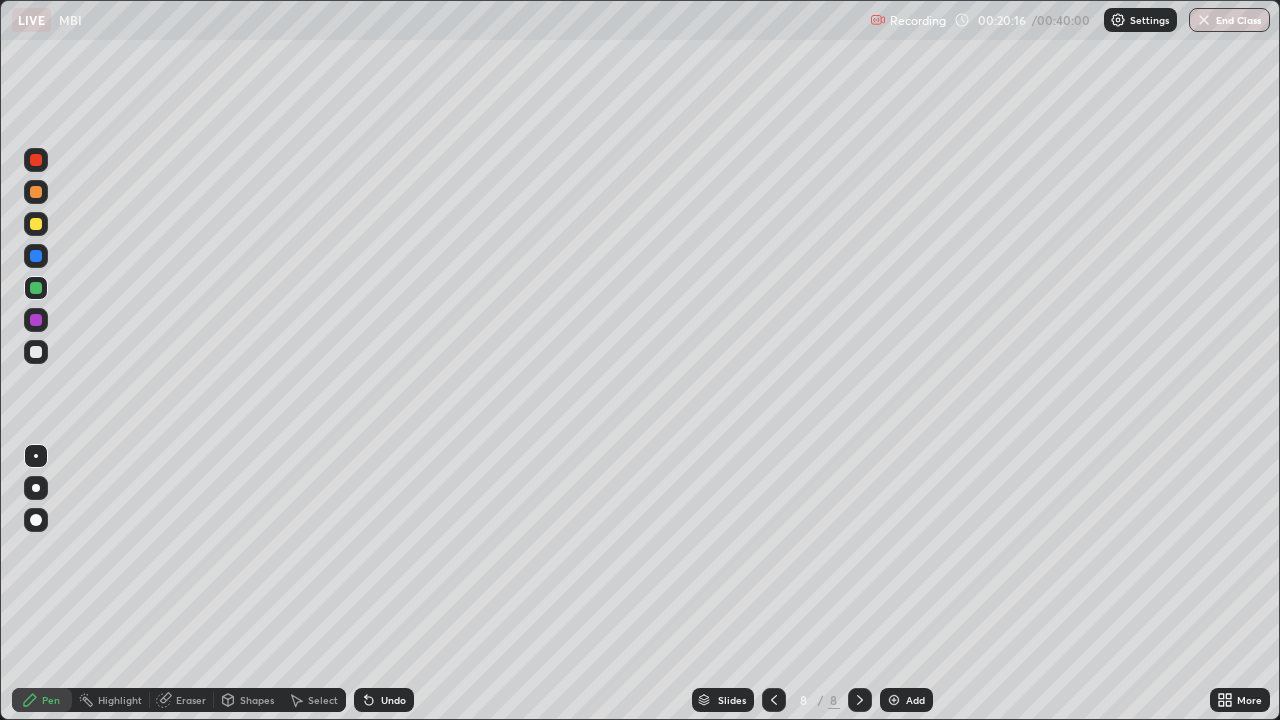 click at bounding box center (36, 320) 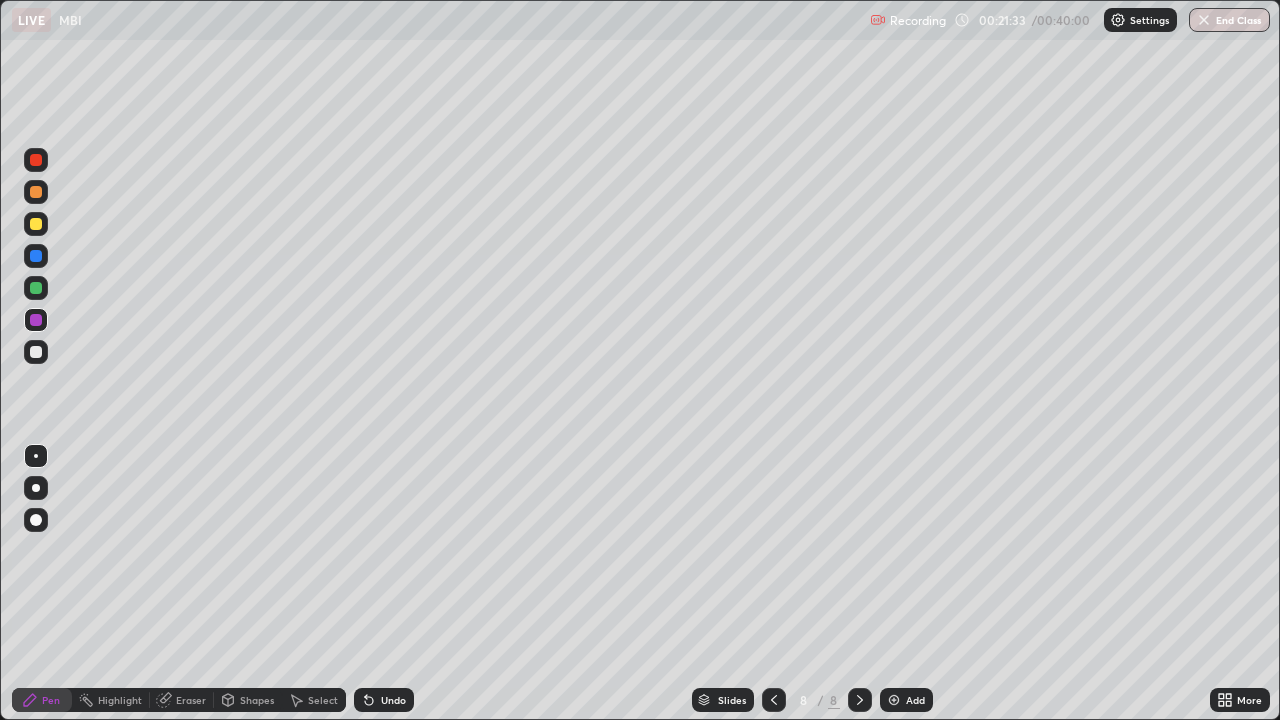 click at bounding box center (36, 352) 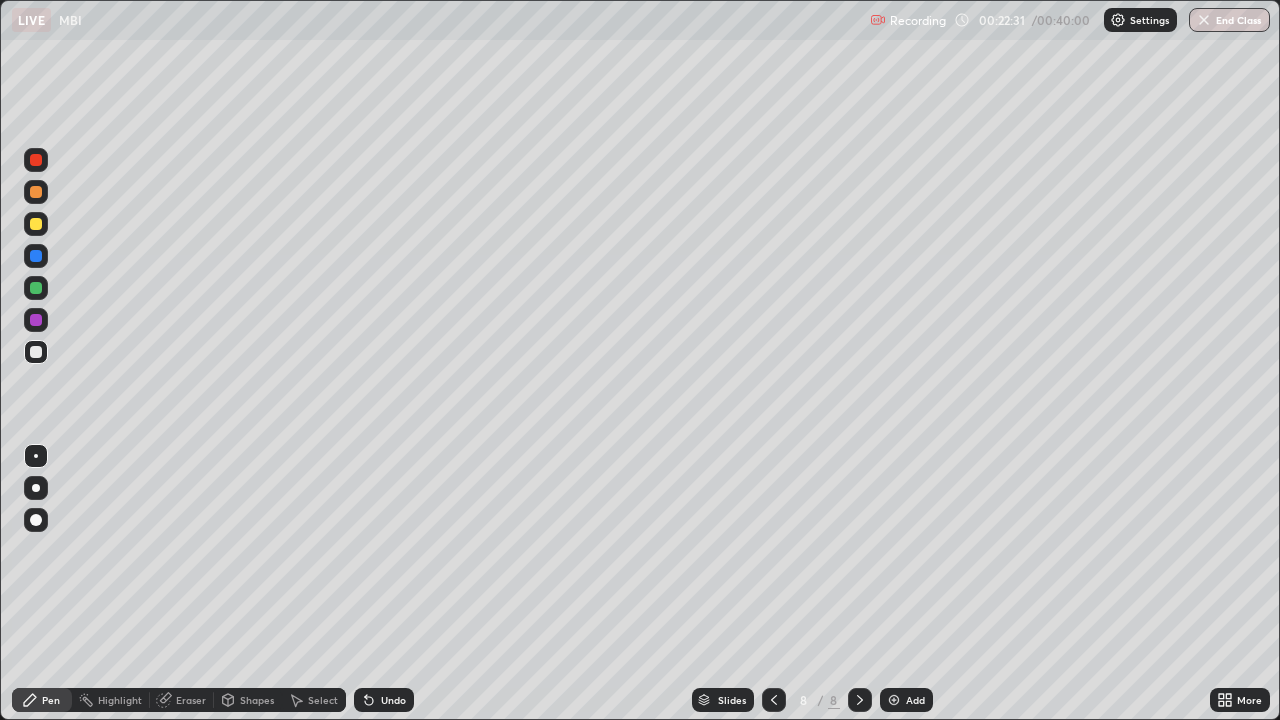 click 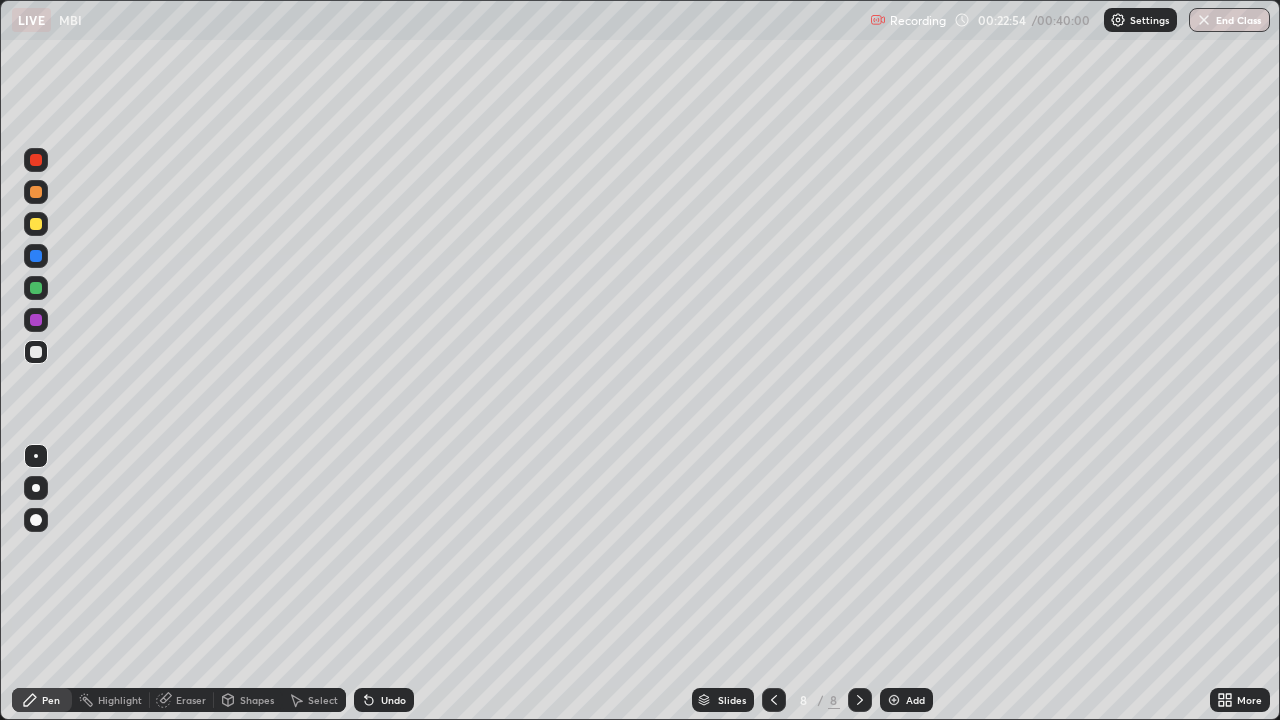 click at bounding box center (36, 256) 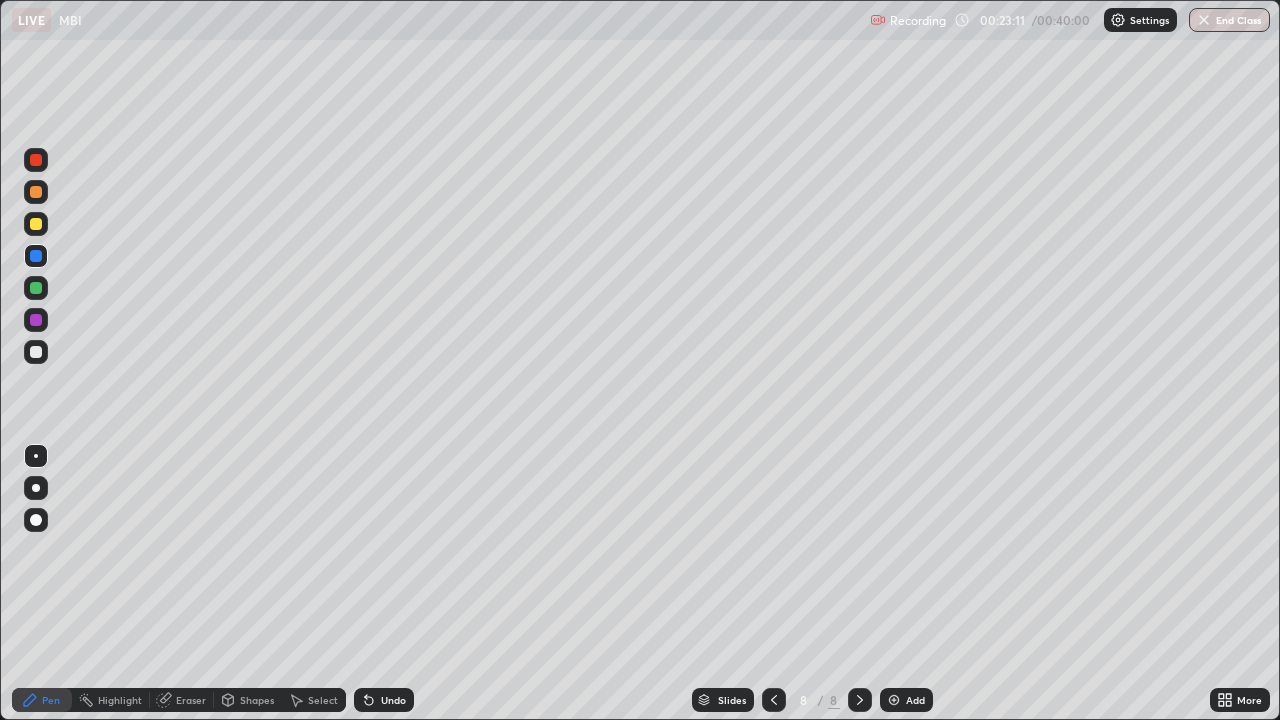 click at bounding box center (36, 352) 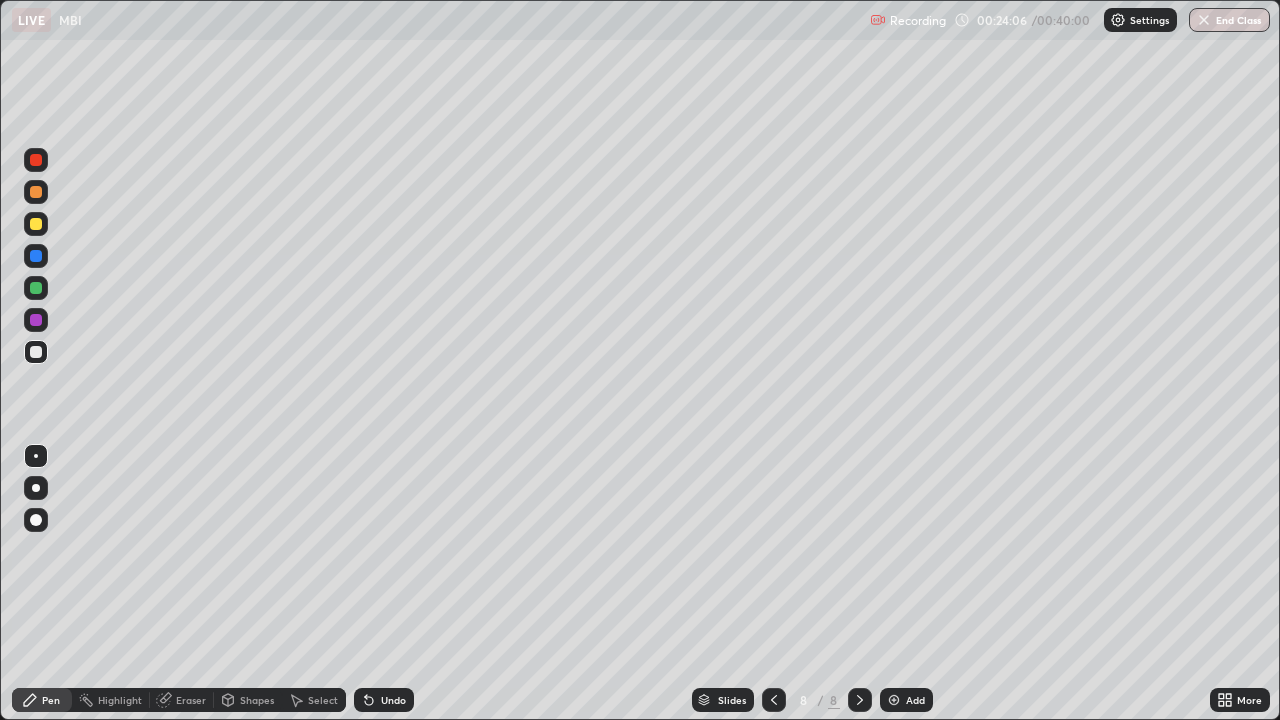 click at bounding box center [894, 700] 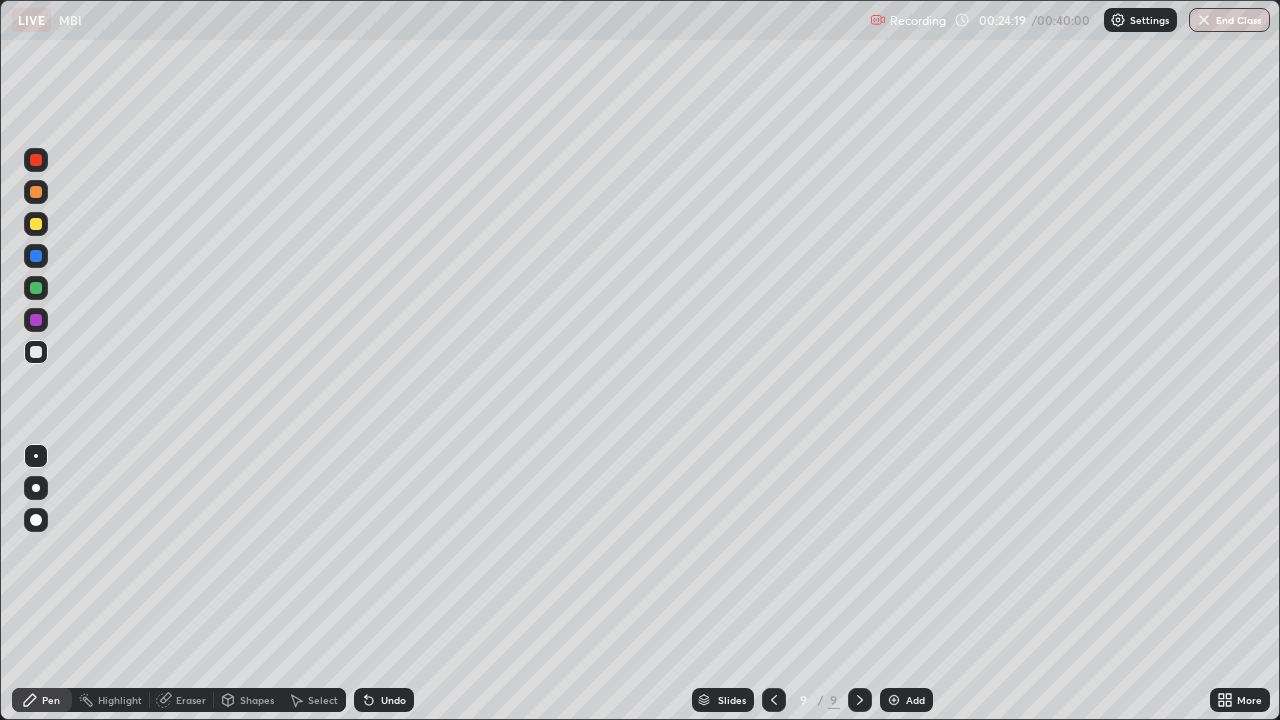 click at bounding box center (36, 320) 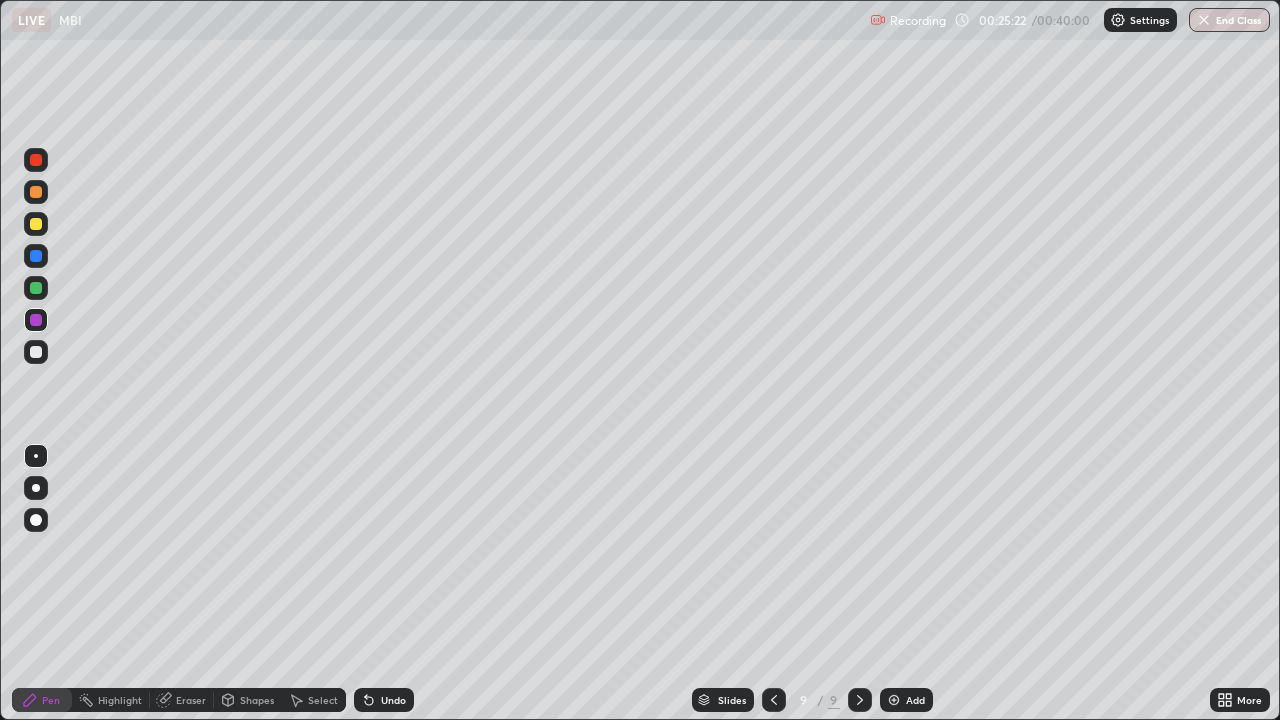 click at bounding box center [36, 352] 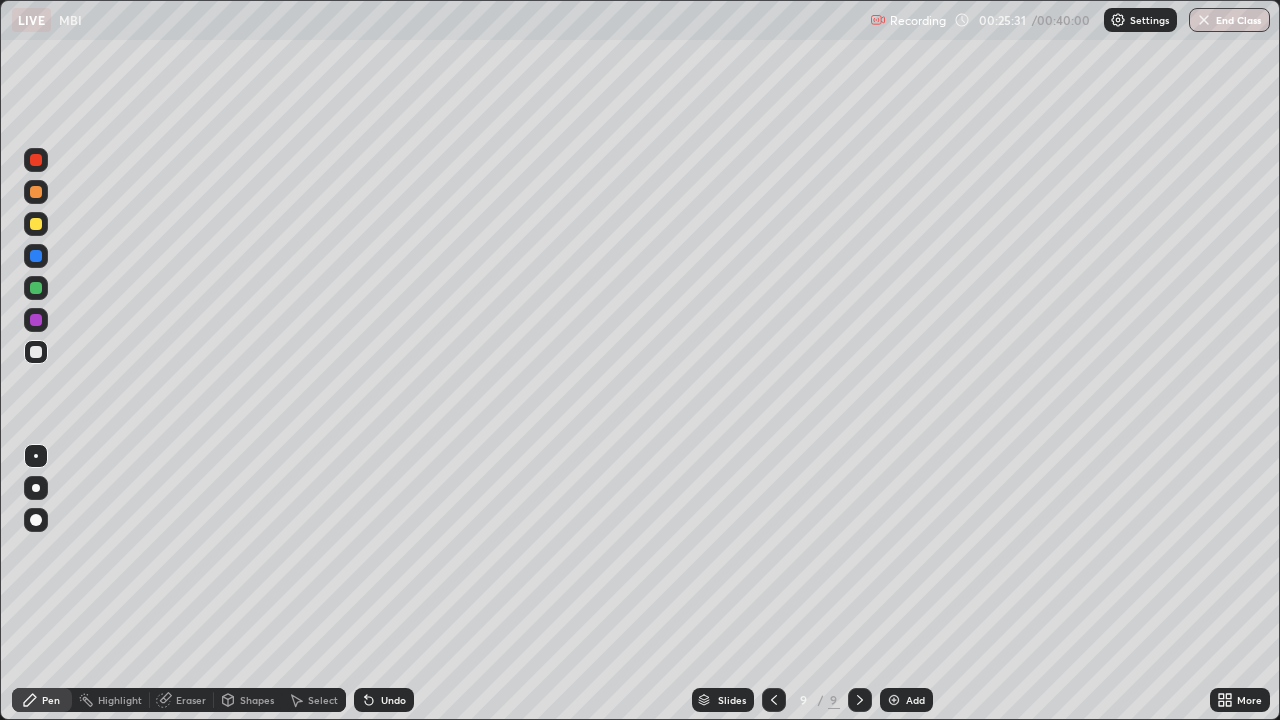 click at bounding box center (36, 320) 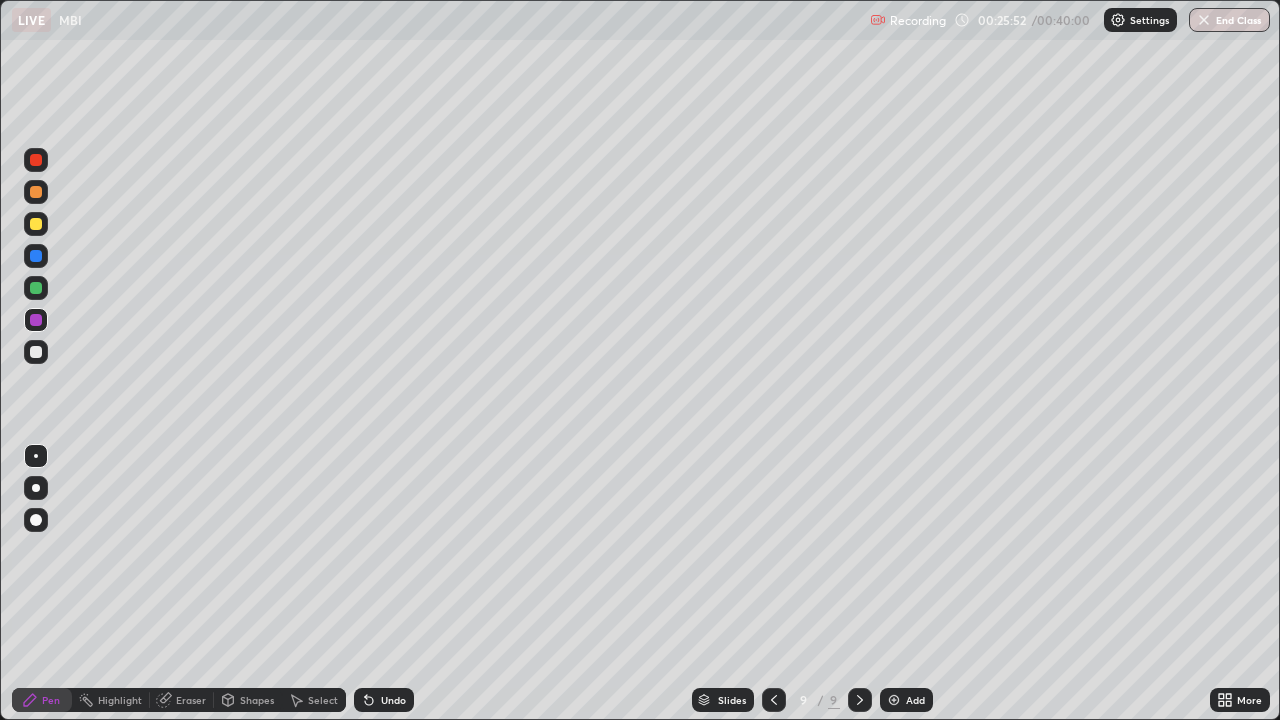 click at bounding box center (36, 256) 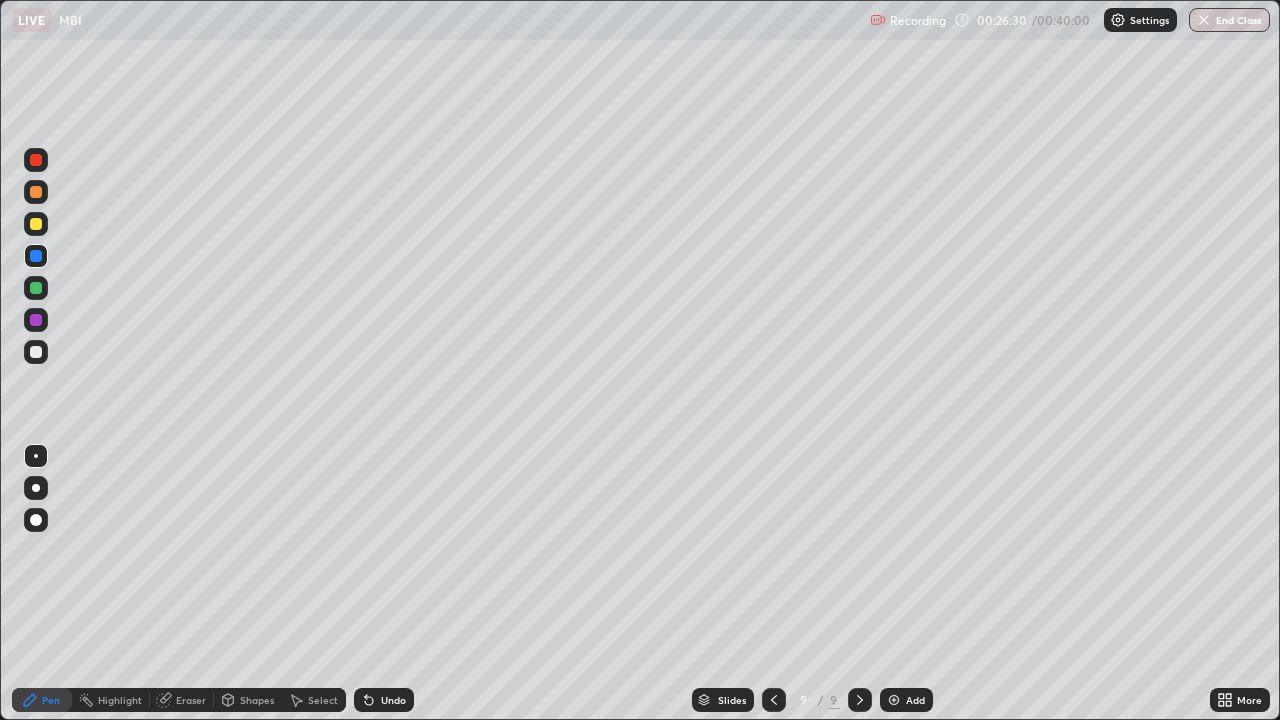 click on "Undo" at bounding box center [384, 700] 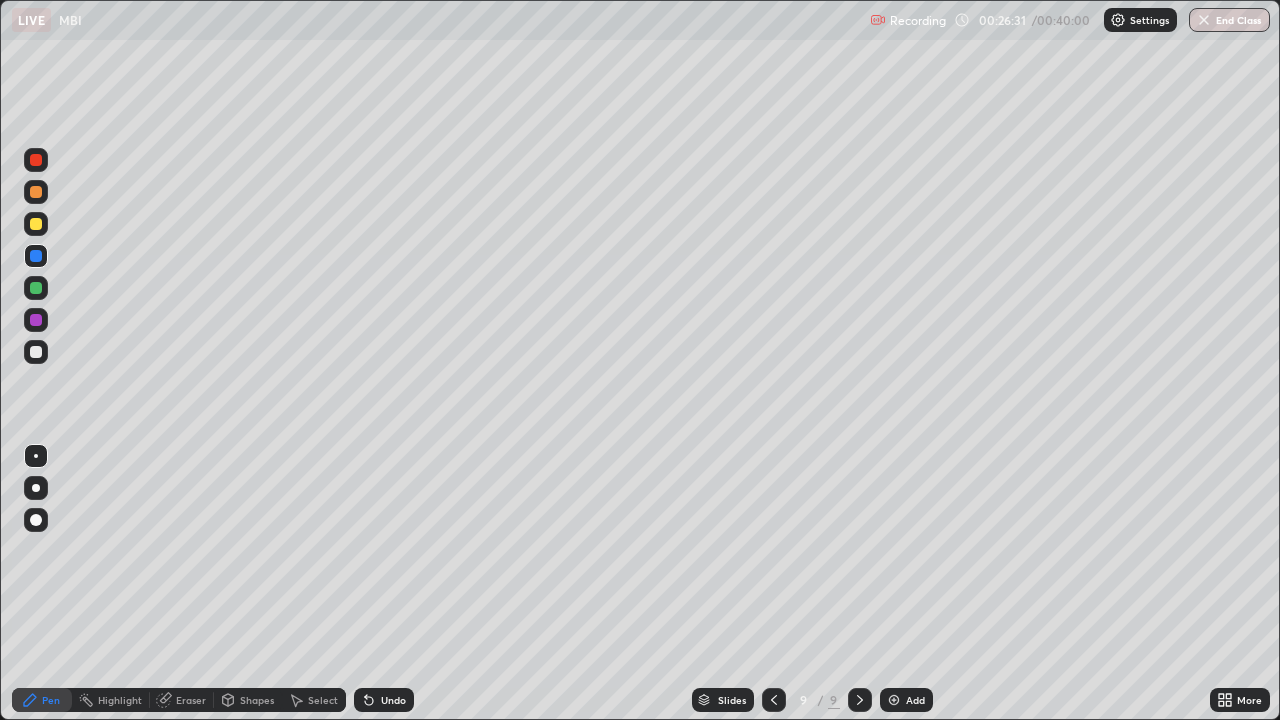 click on "Undo" at bounding box center (393, 700) 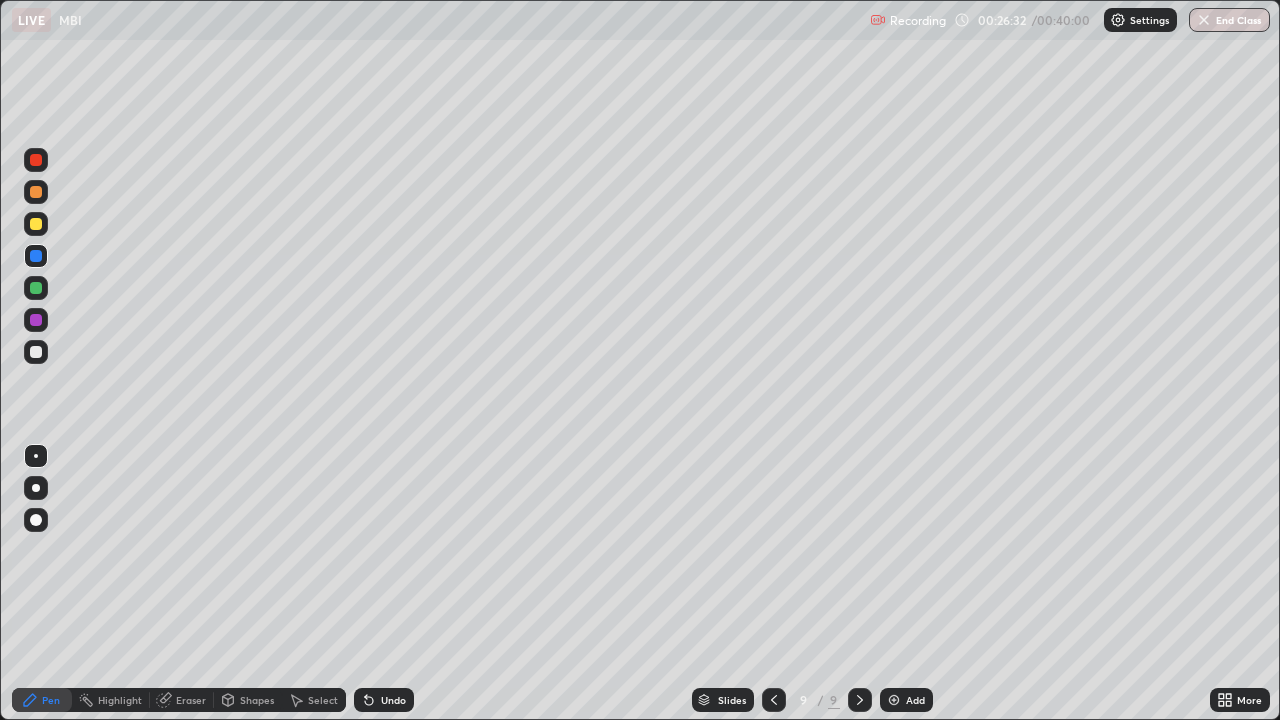 click on "Undo" at bounding box center (393, 700) 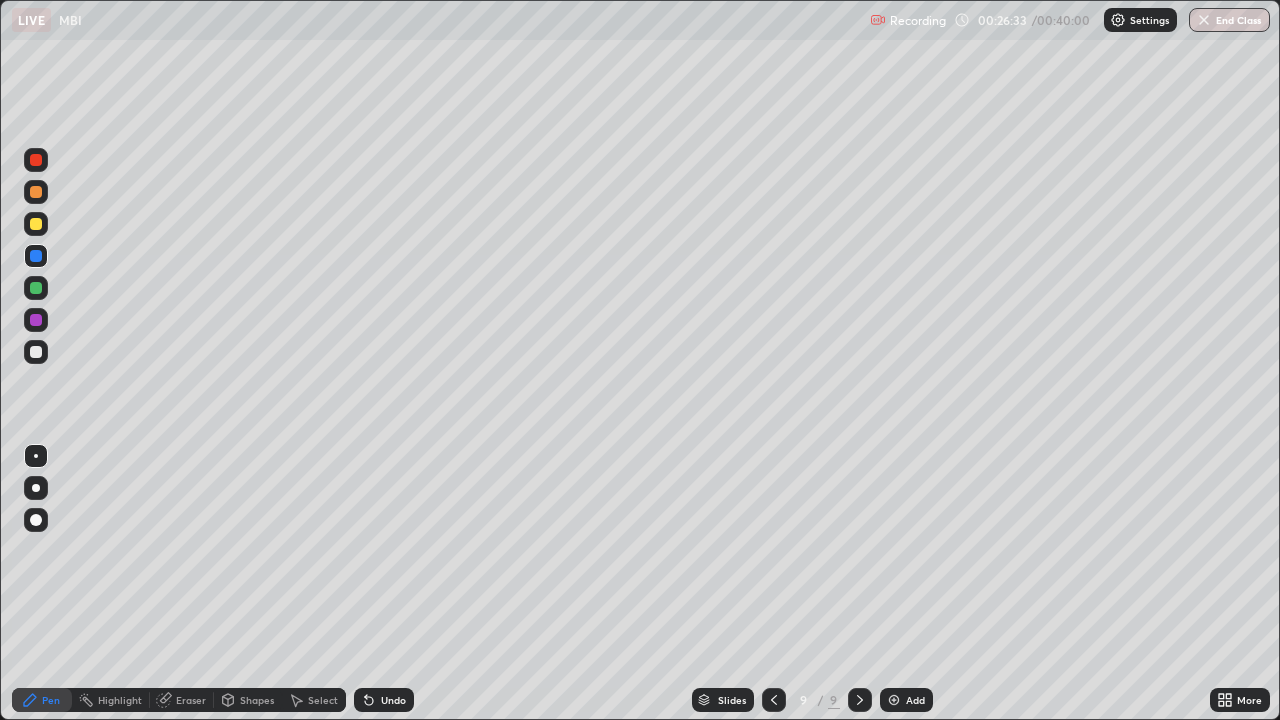 click on "Undo" at bounding box center (393, 700) 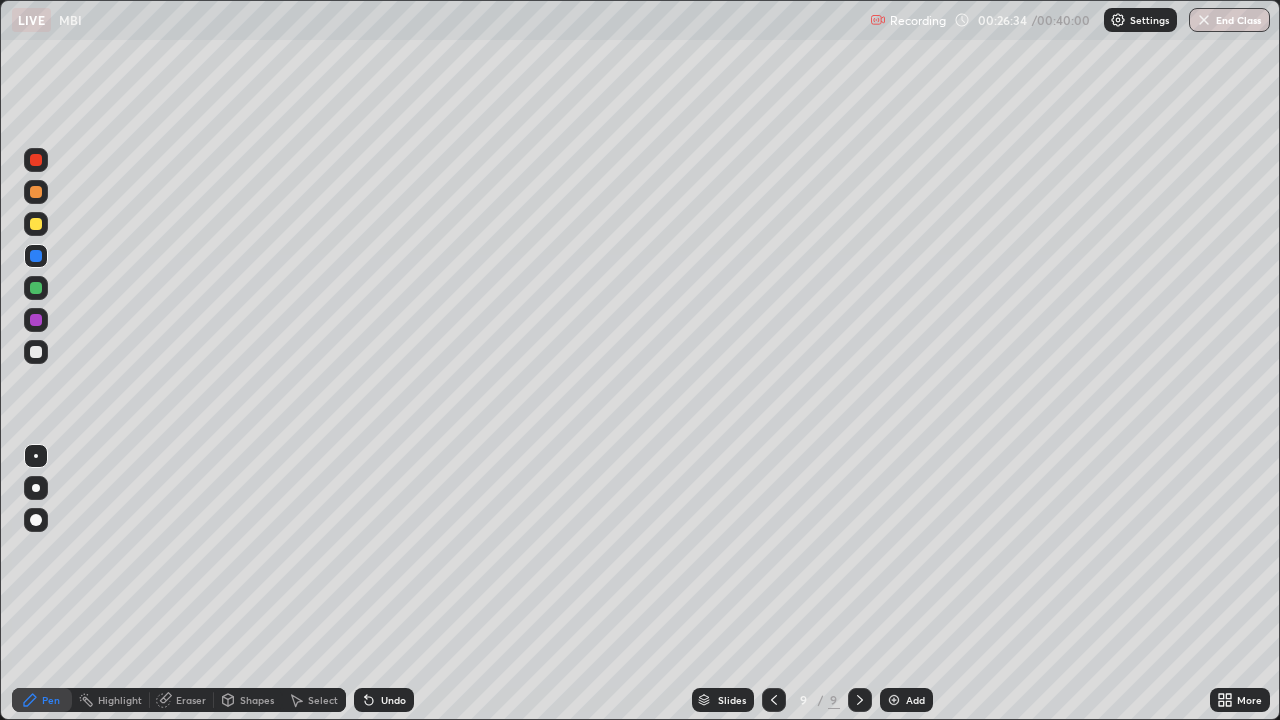 click 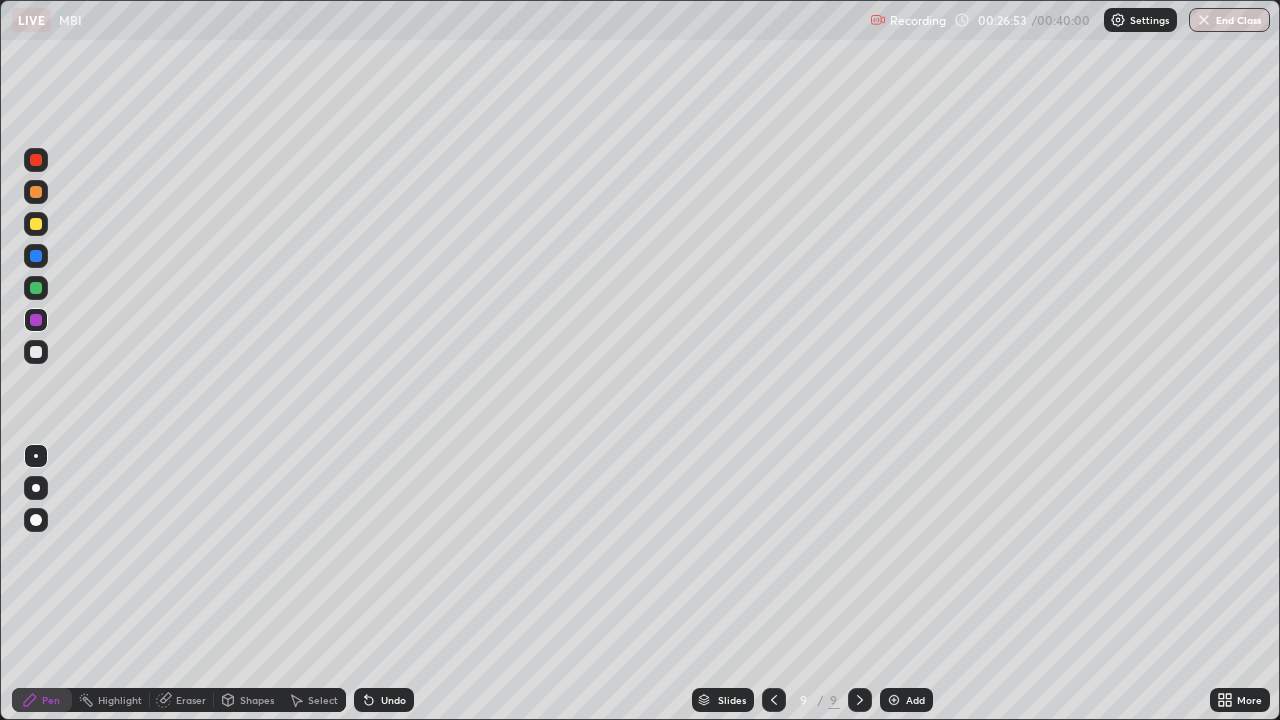 click at bounding box center [36, 352] 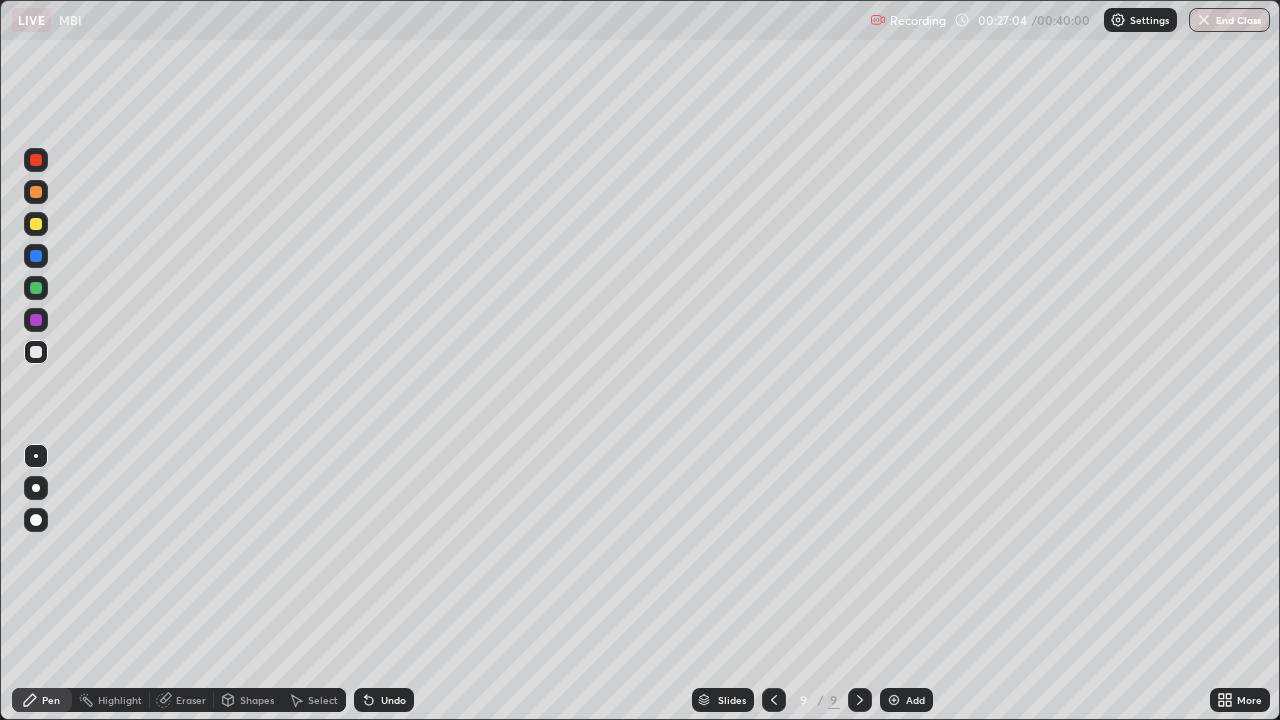 click on "Undo" at bounding box center (393, 700) 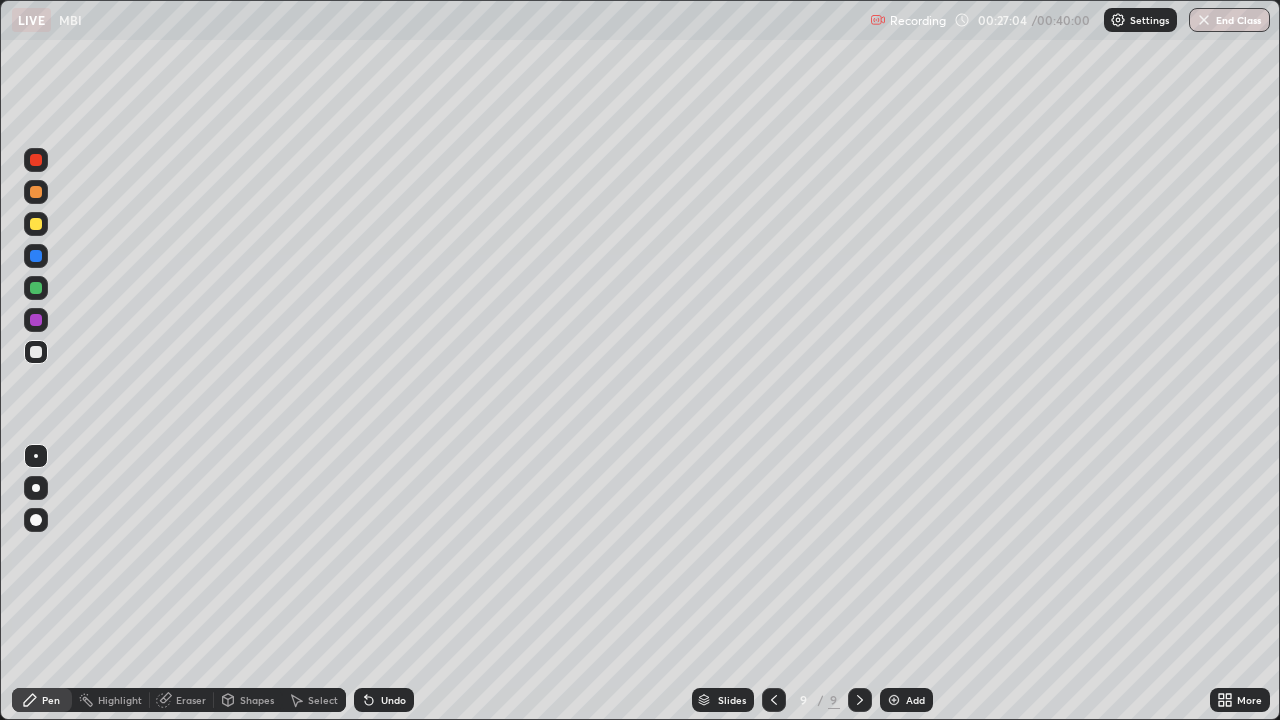 click on "Undo" at bounding box center [393, 700] 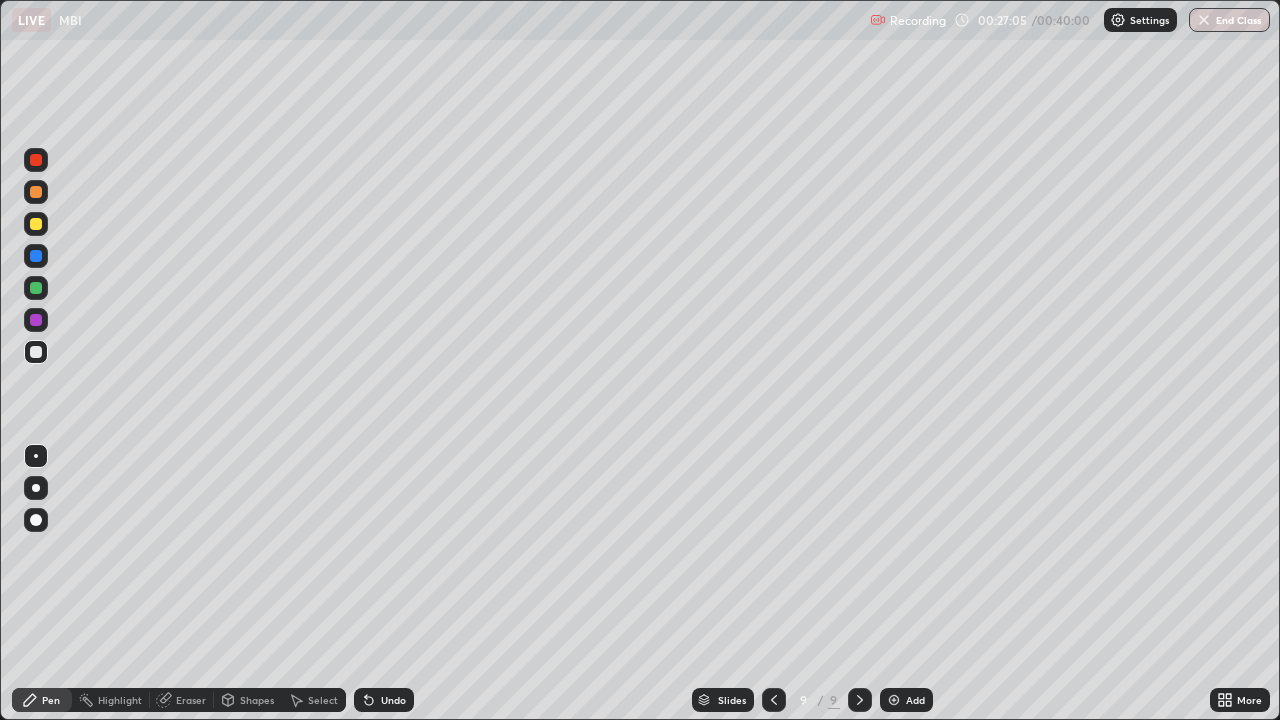 click on "Undo" at bounding box center (393, 700) 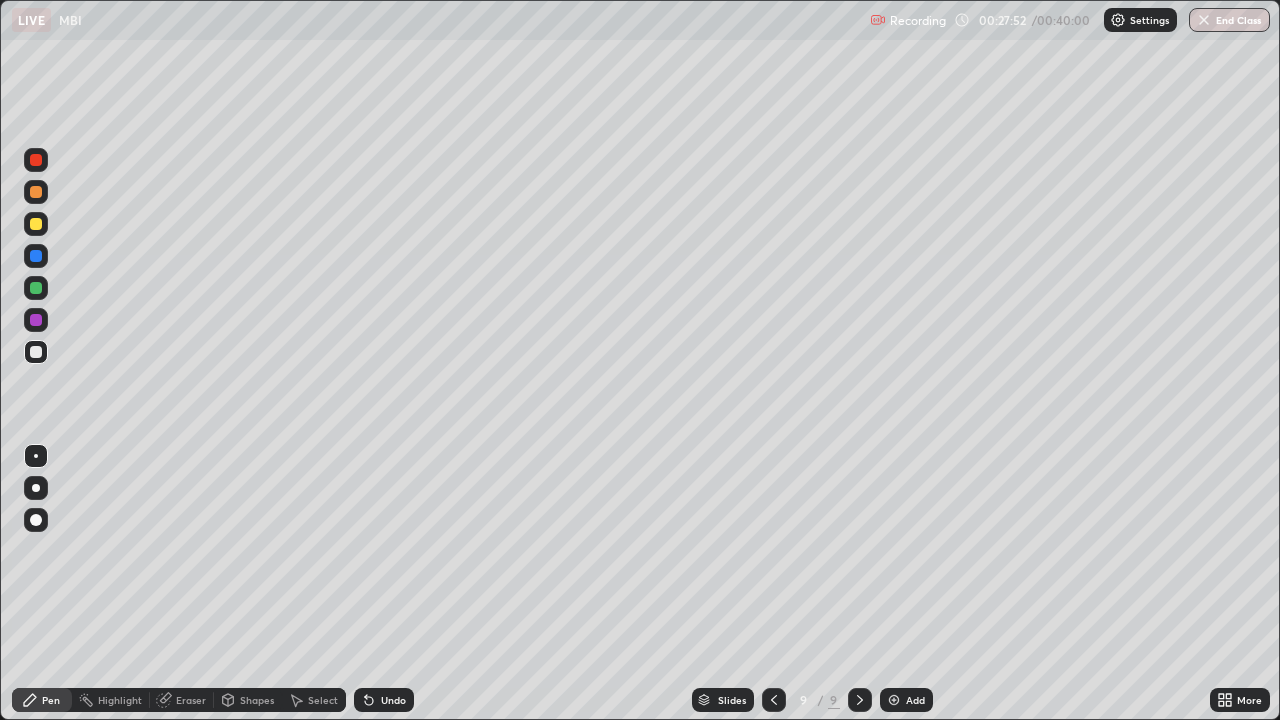 click on "Add" at bounding box center (915, 700) 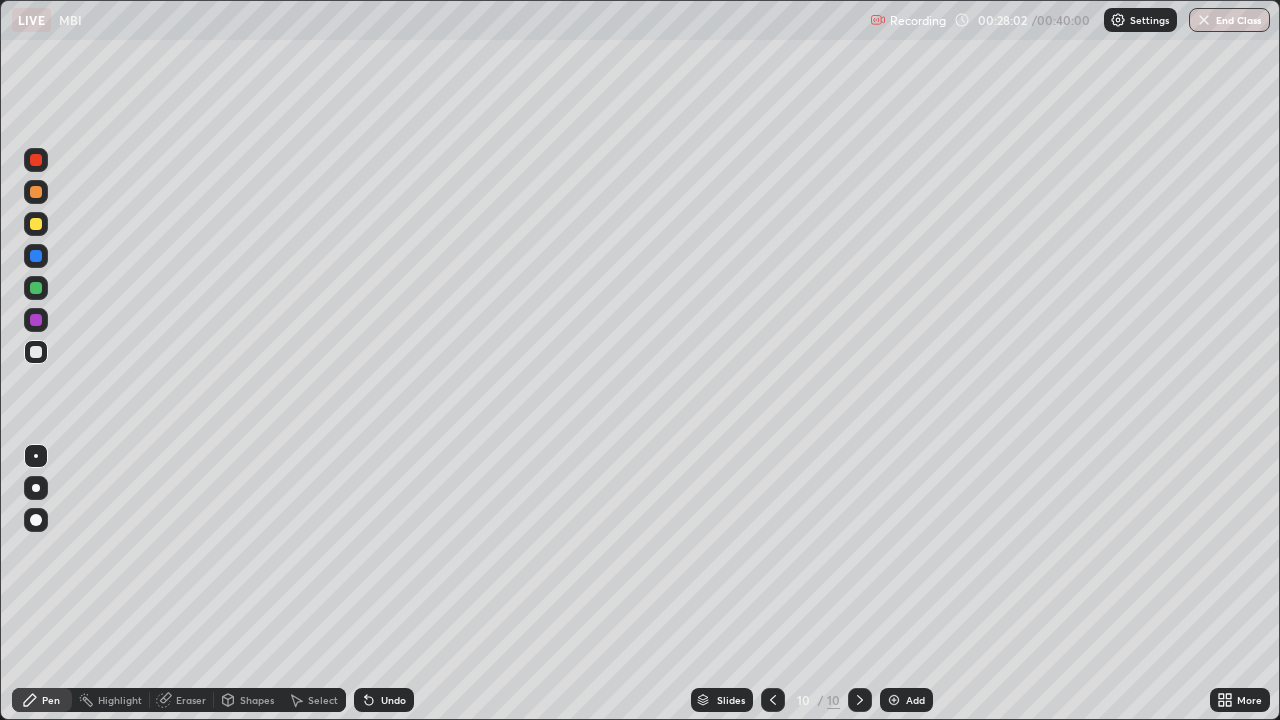 click on "Undo" at bounding box center (384, 700) 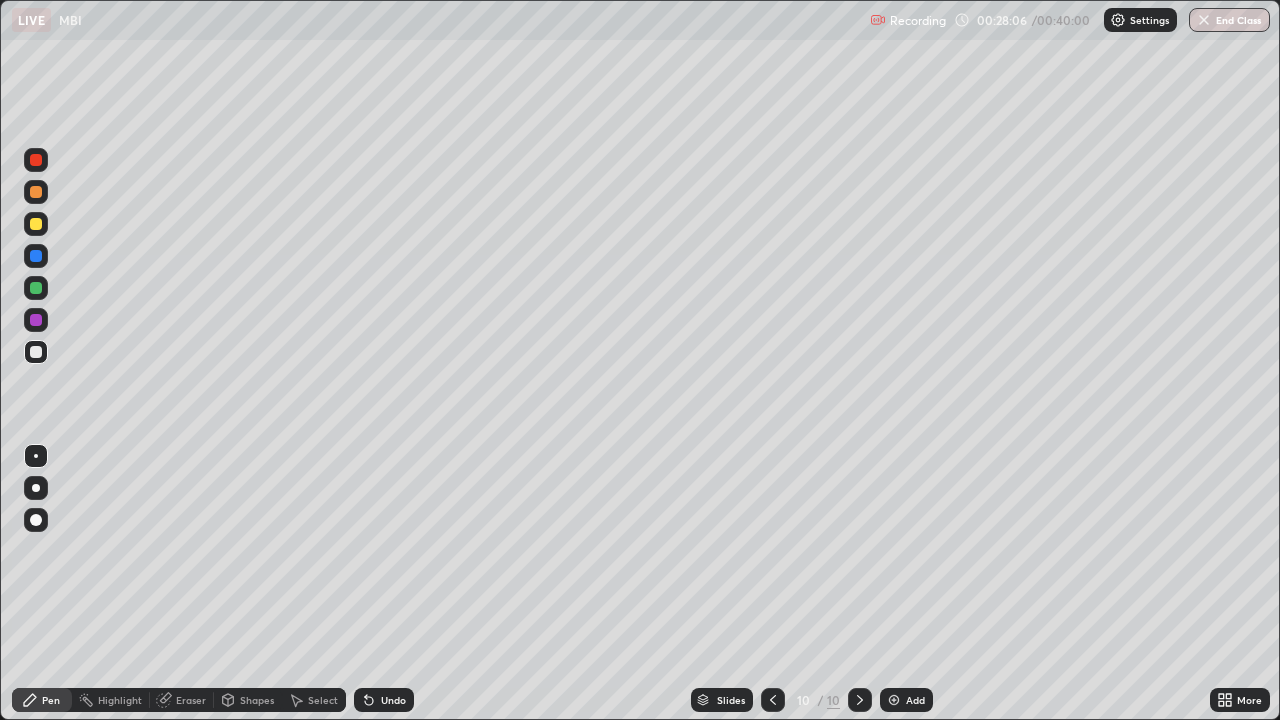 click on "Undo" at bounding box center (384, 700) 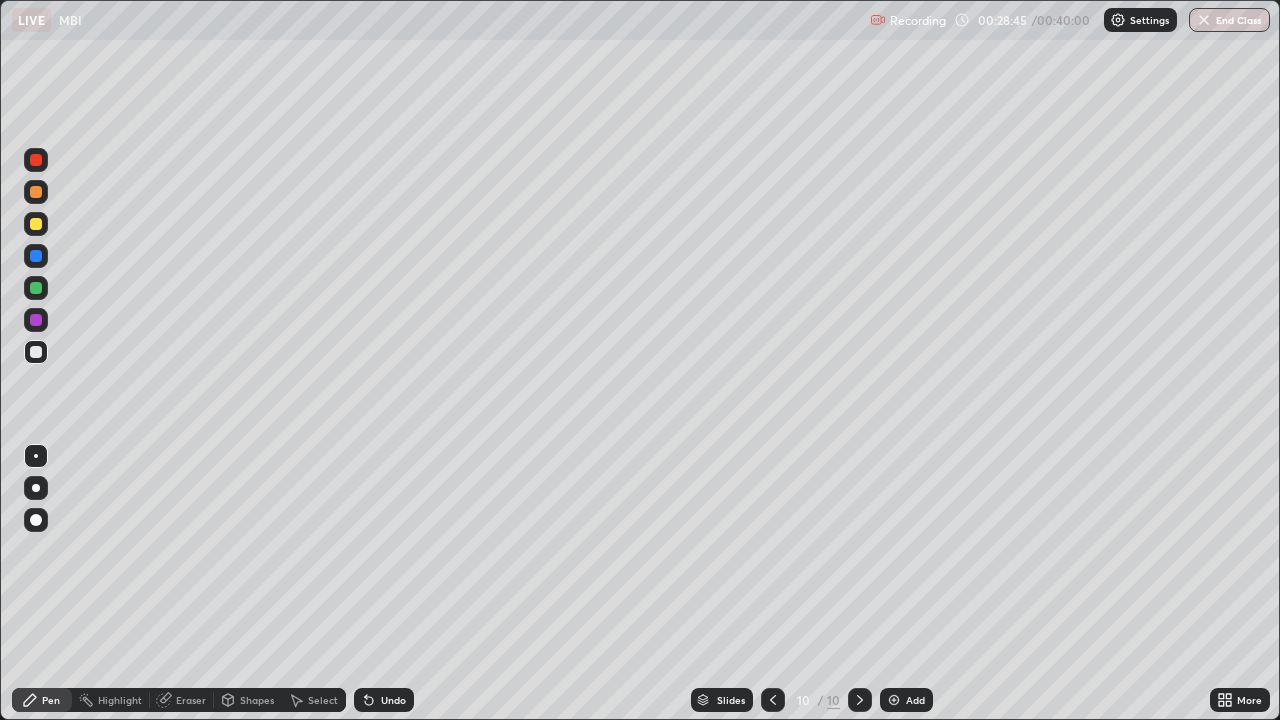 click at bounding box center [36, 320] 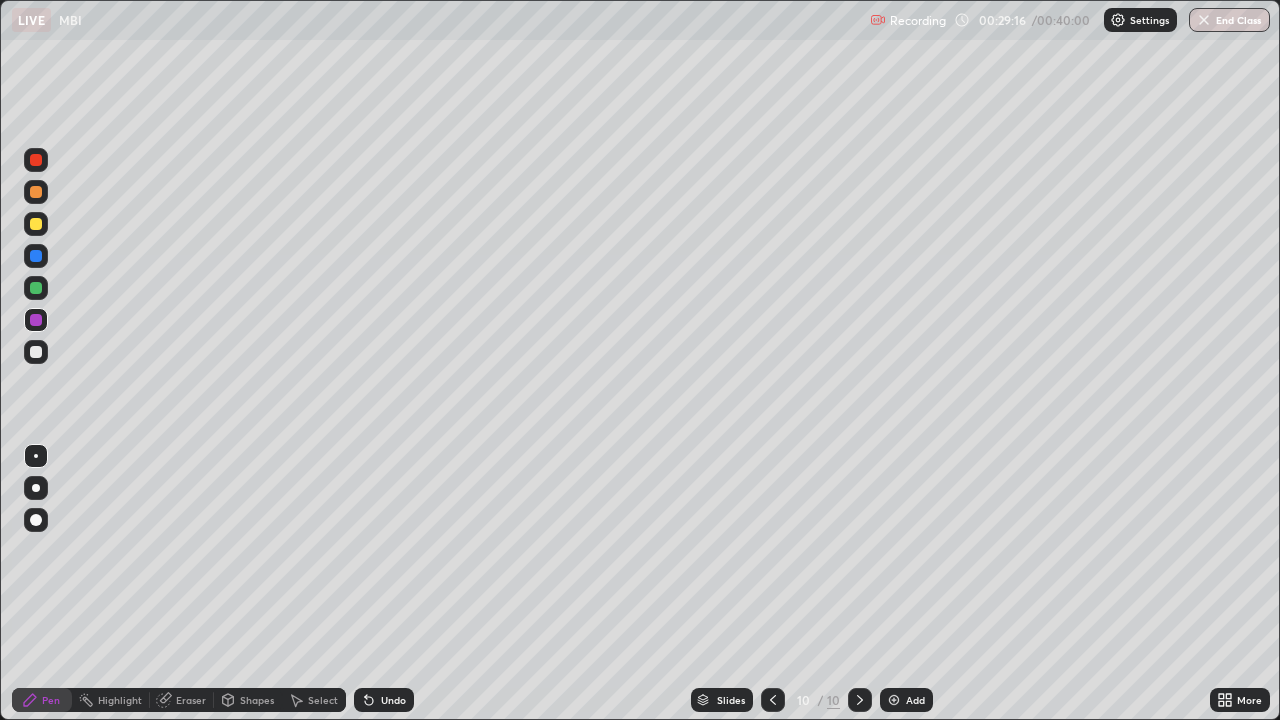 click on "Add" at bounding box center [915, 700] 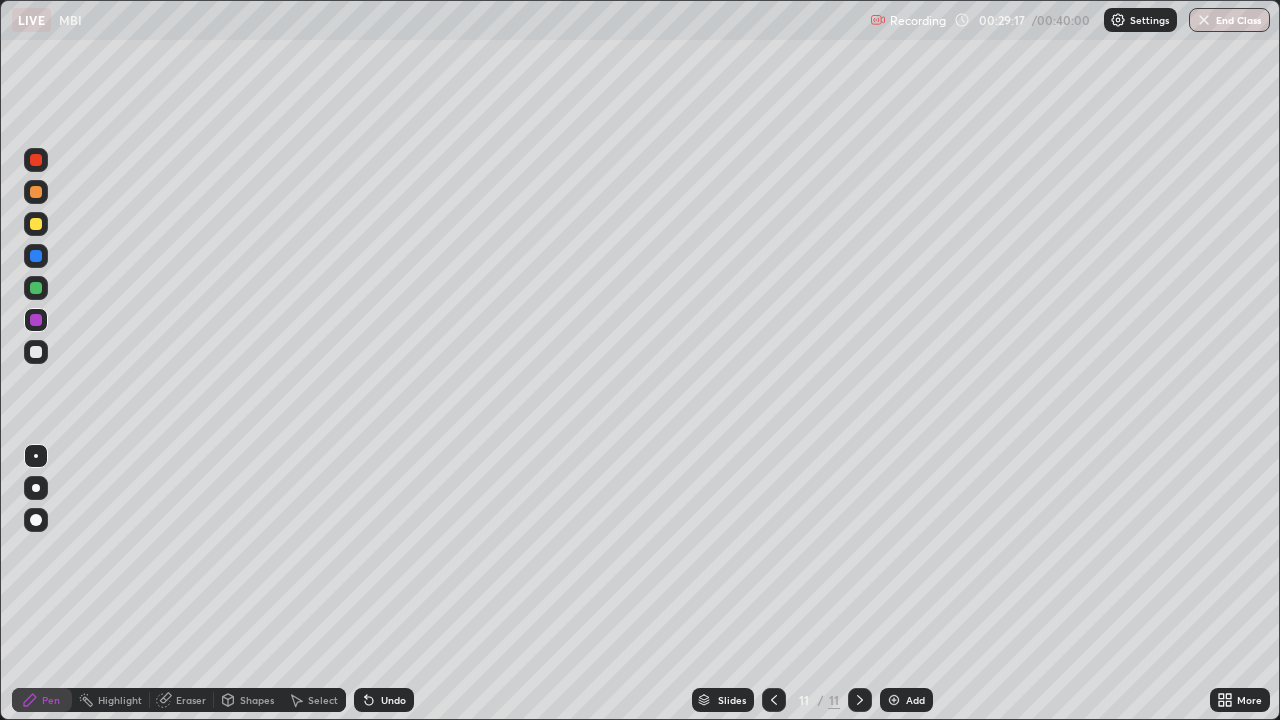 click at bounding box center [36, 352] 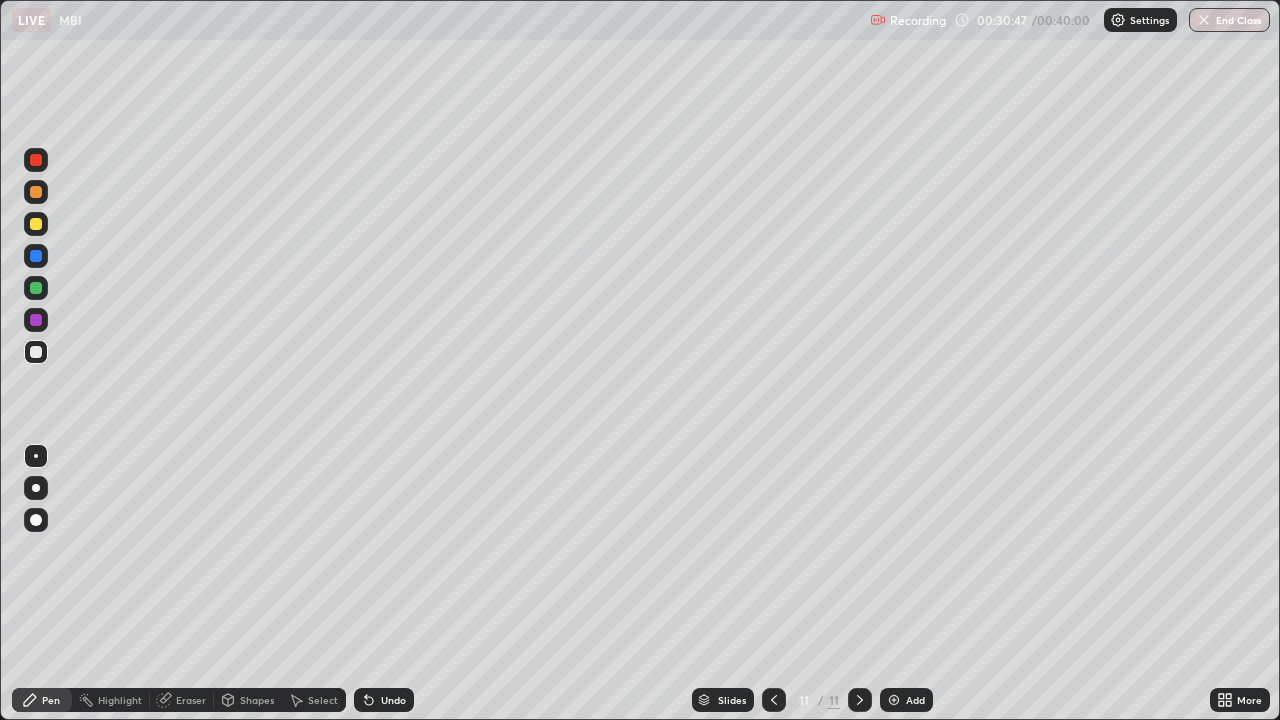 click on "Add" at bounding box center [906, 700] 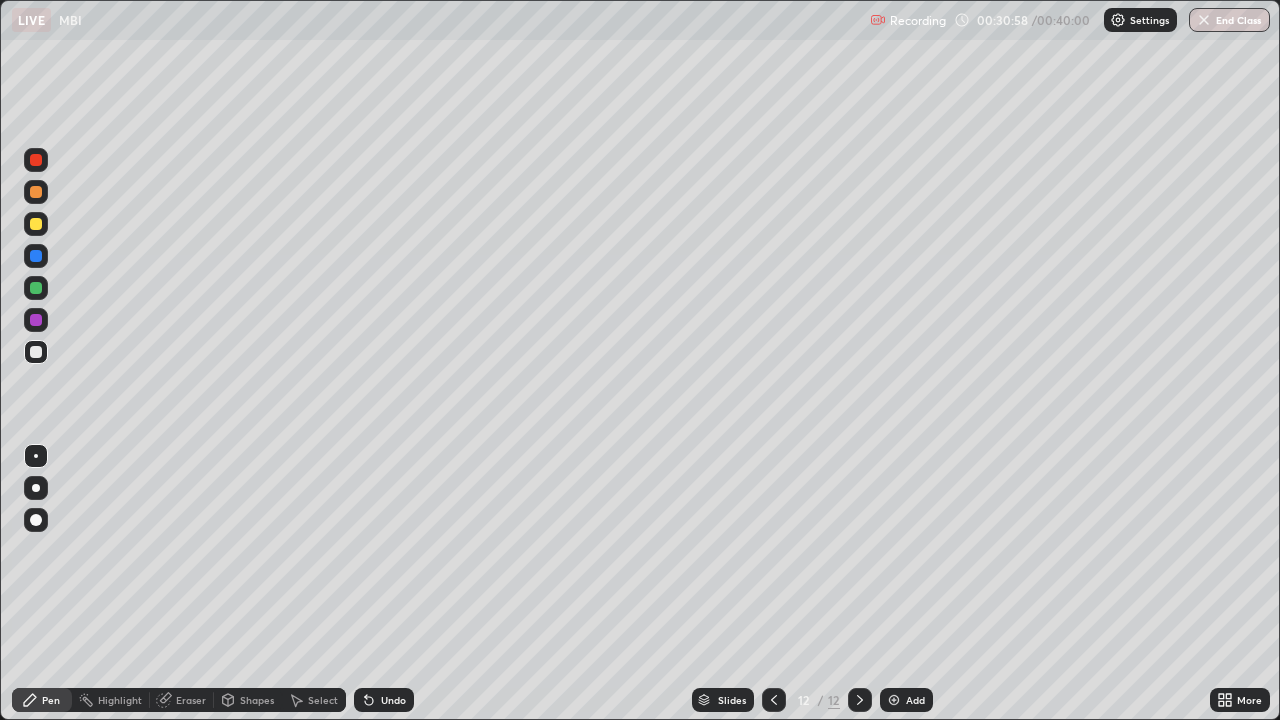 click at bounding box center (36, 224) 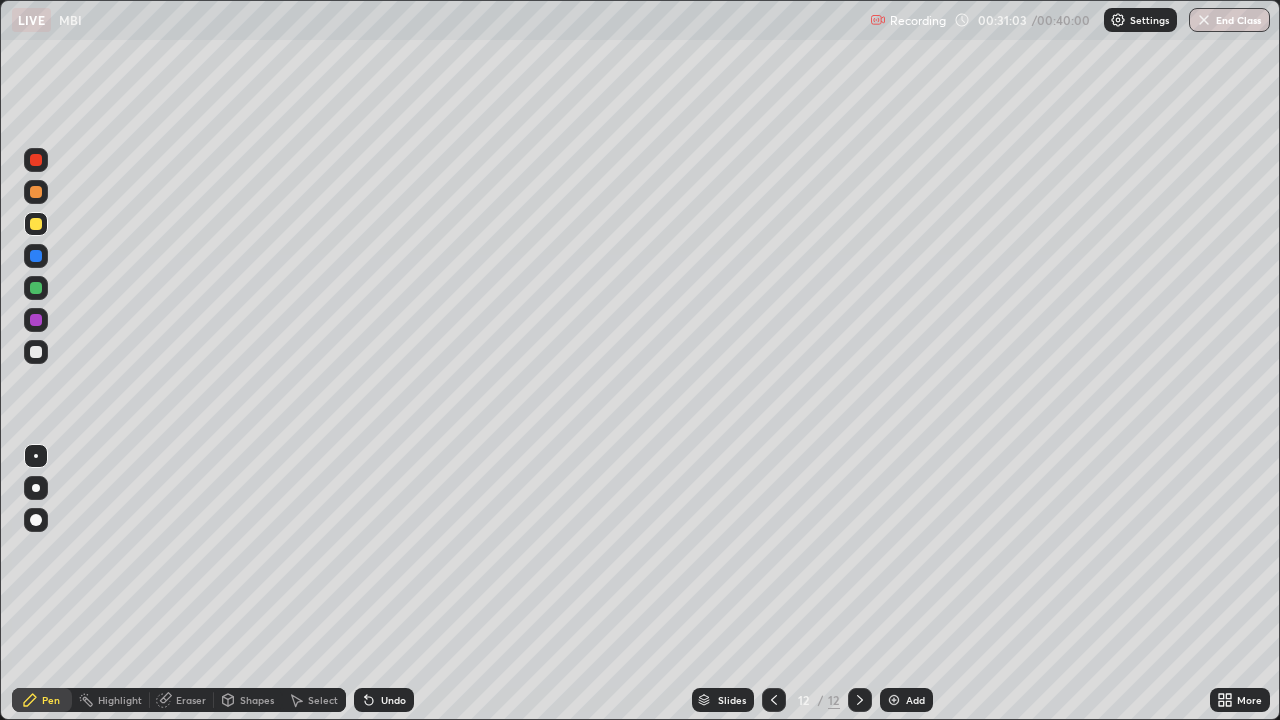 click on "Undo" at bounding box center [384, 700] 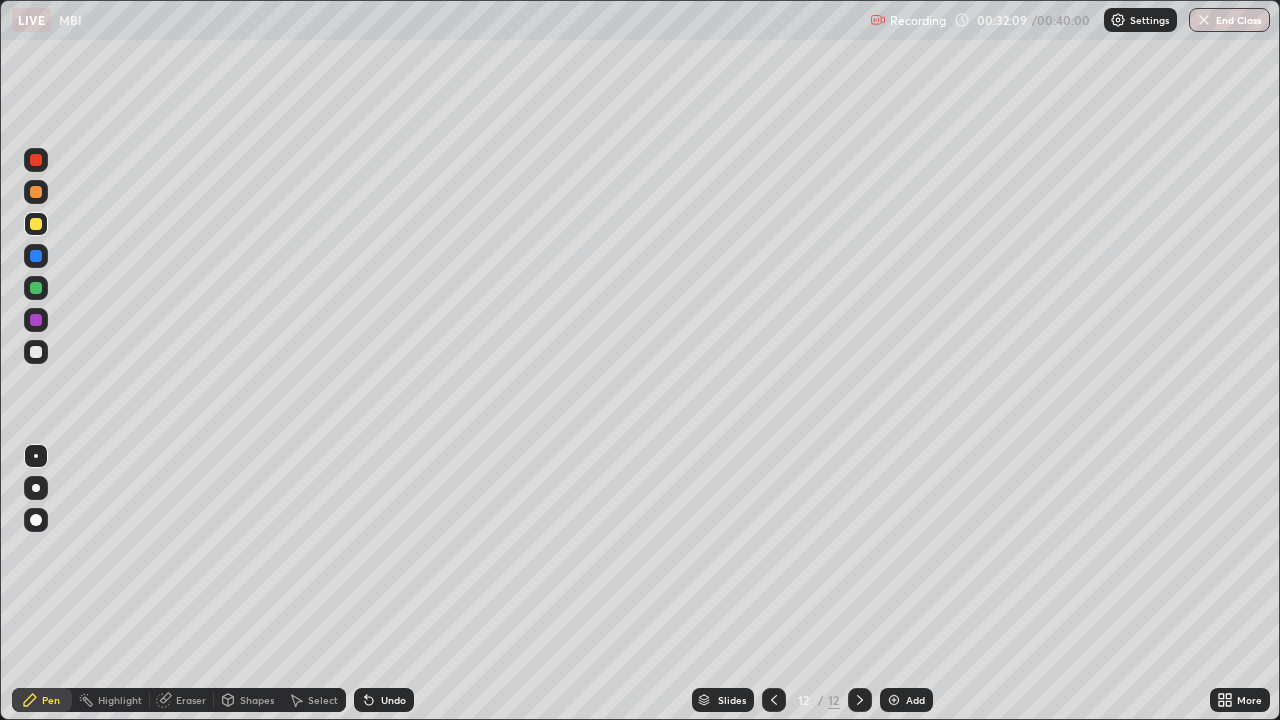 click at bounding box center (36, 320) 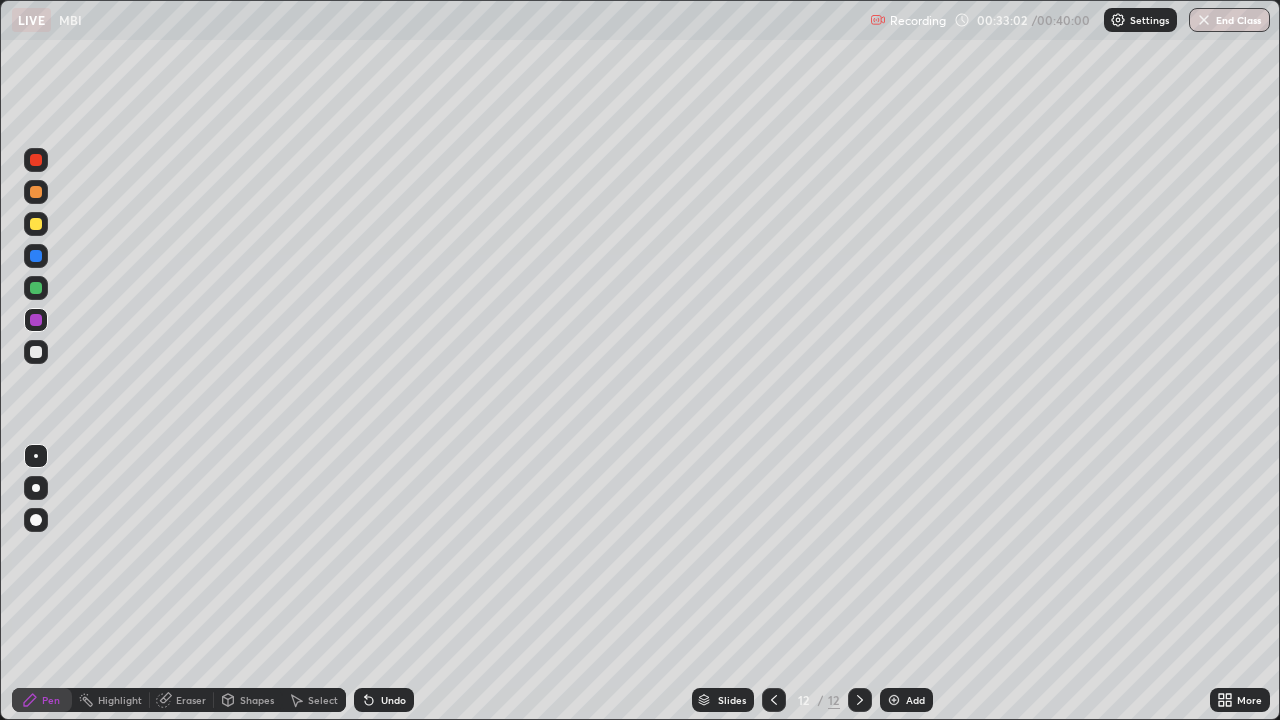 click on "Add" at bounding box center [915, 700] 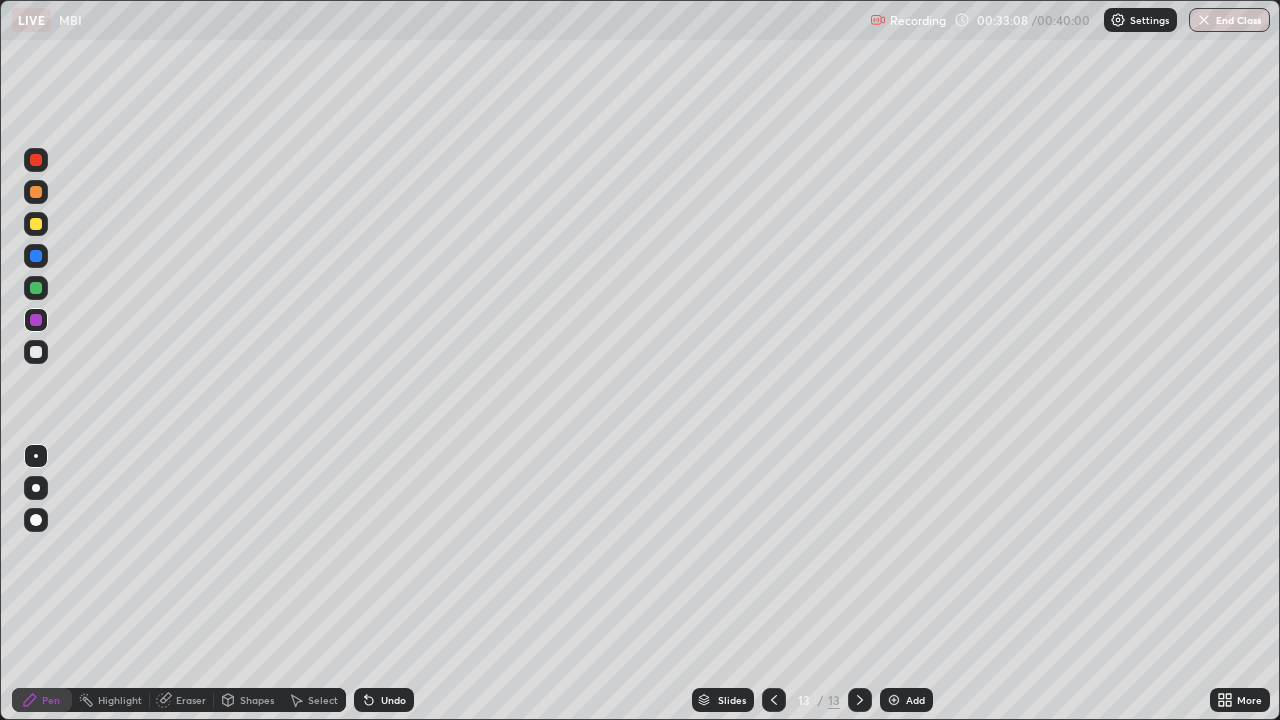 click on "Undo" at bounding box center [393, 700] 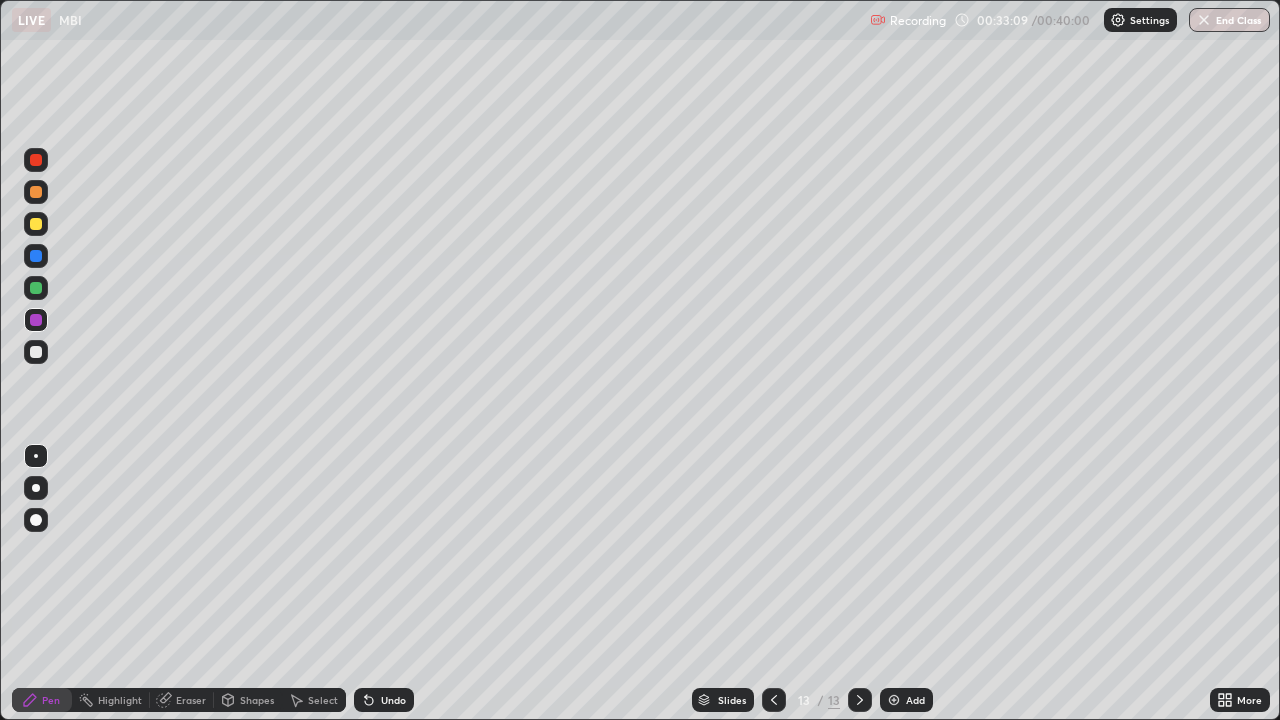 click on "Undo" at bounding box center (384, 700) 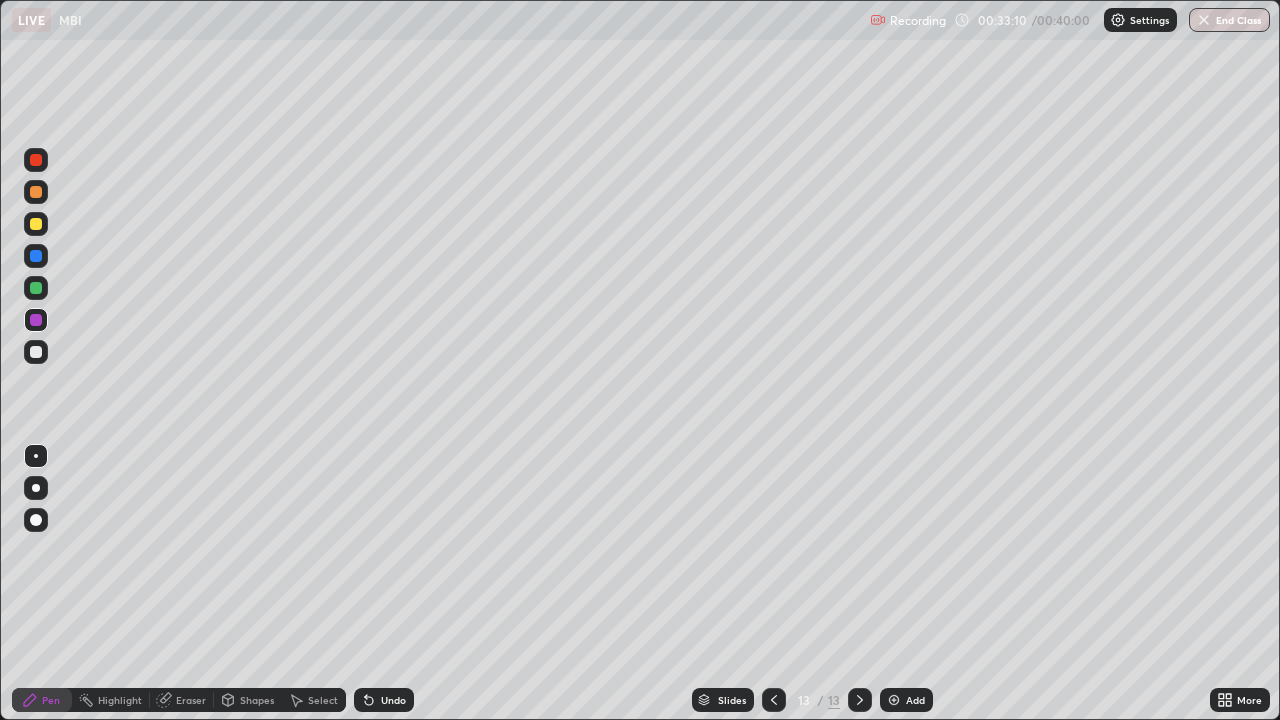 click on "Undo" at bounding box center [384, 700] 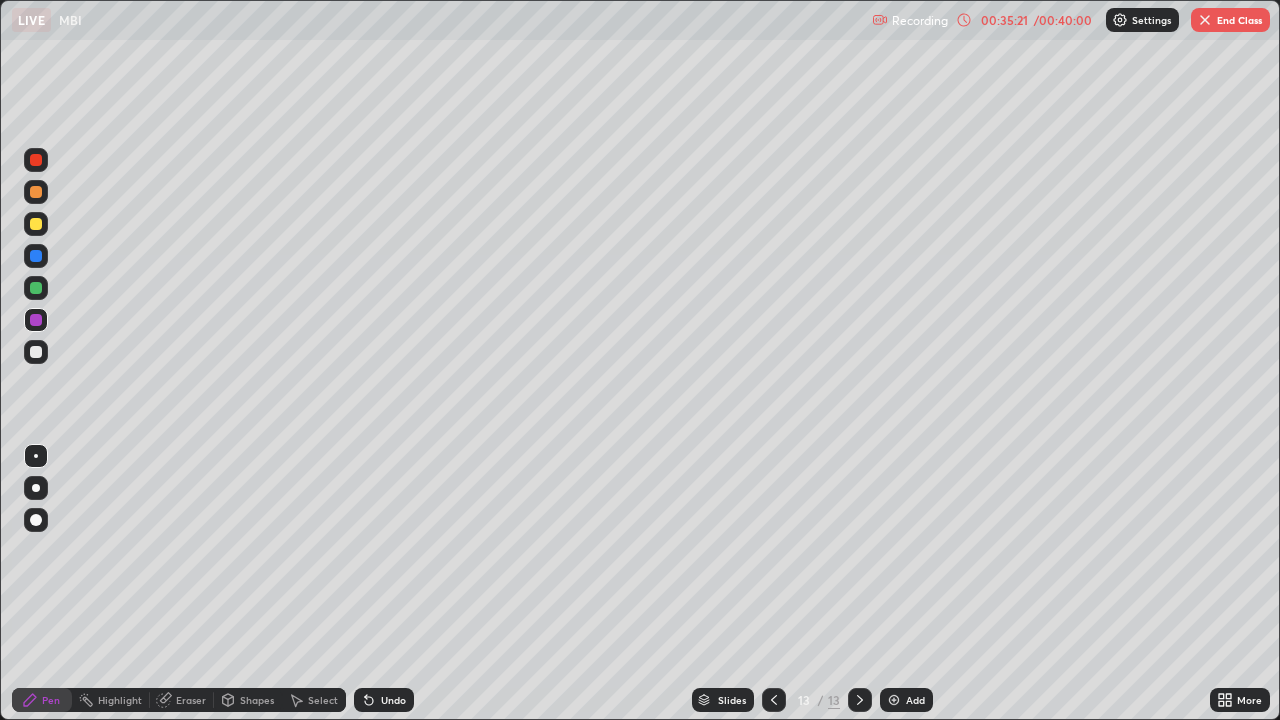 click 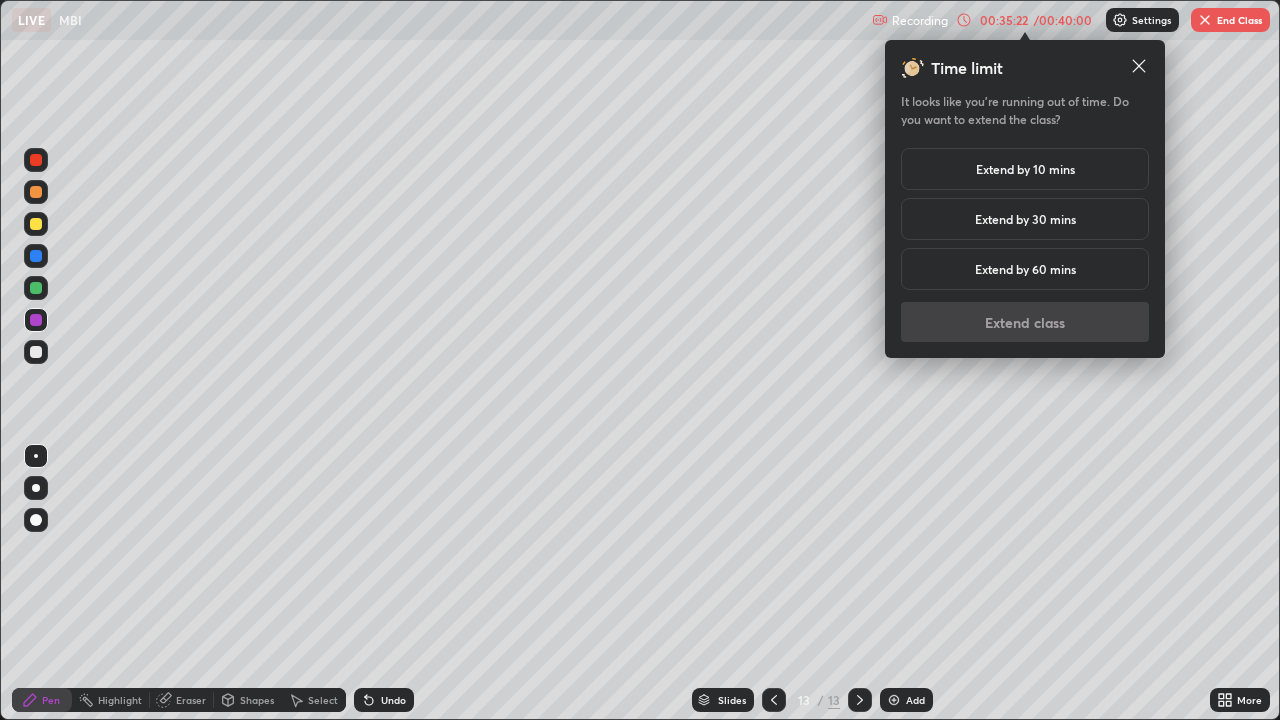 click on "Extend by 10 mins" at bounding box center [1025, 169] 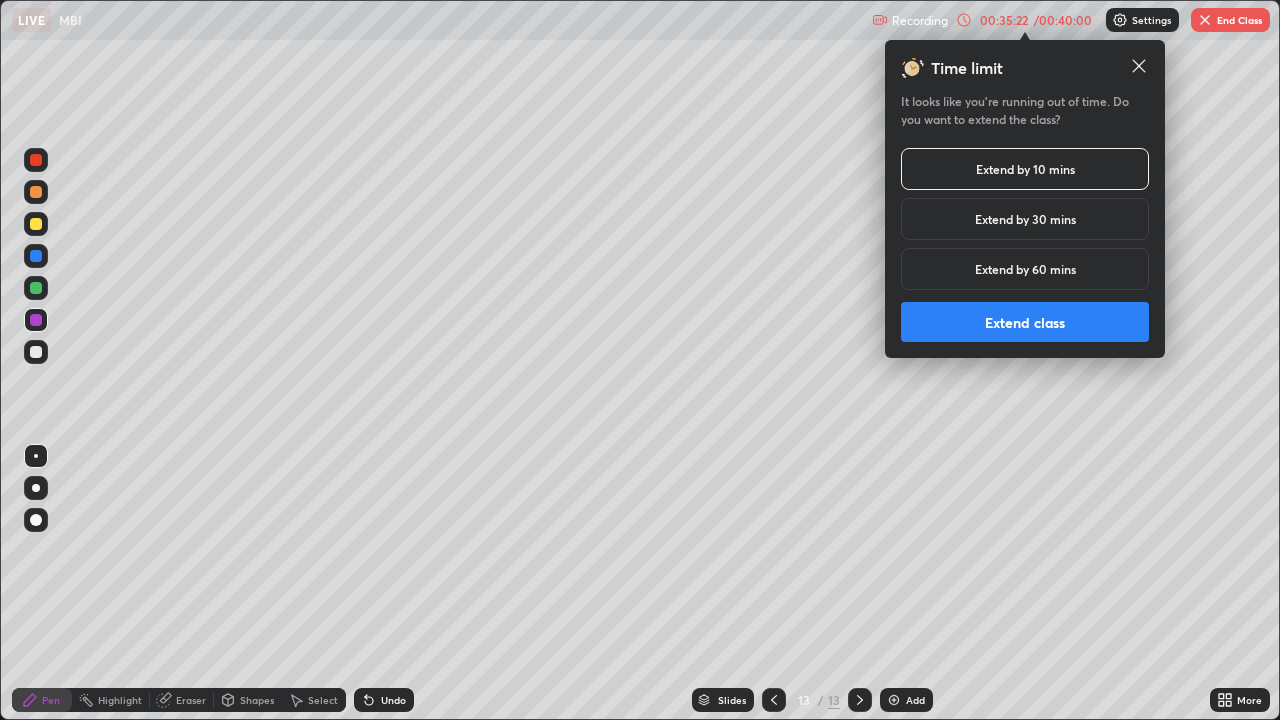 click on "Extend class" at bounding box center (1025, 322) 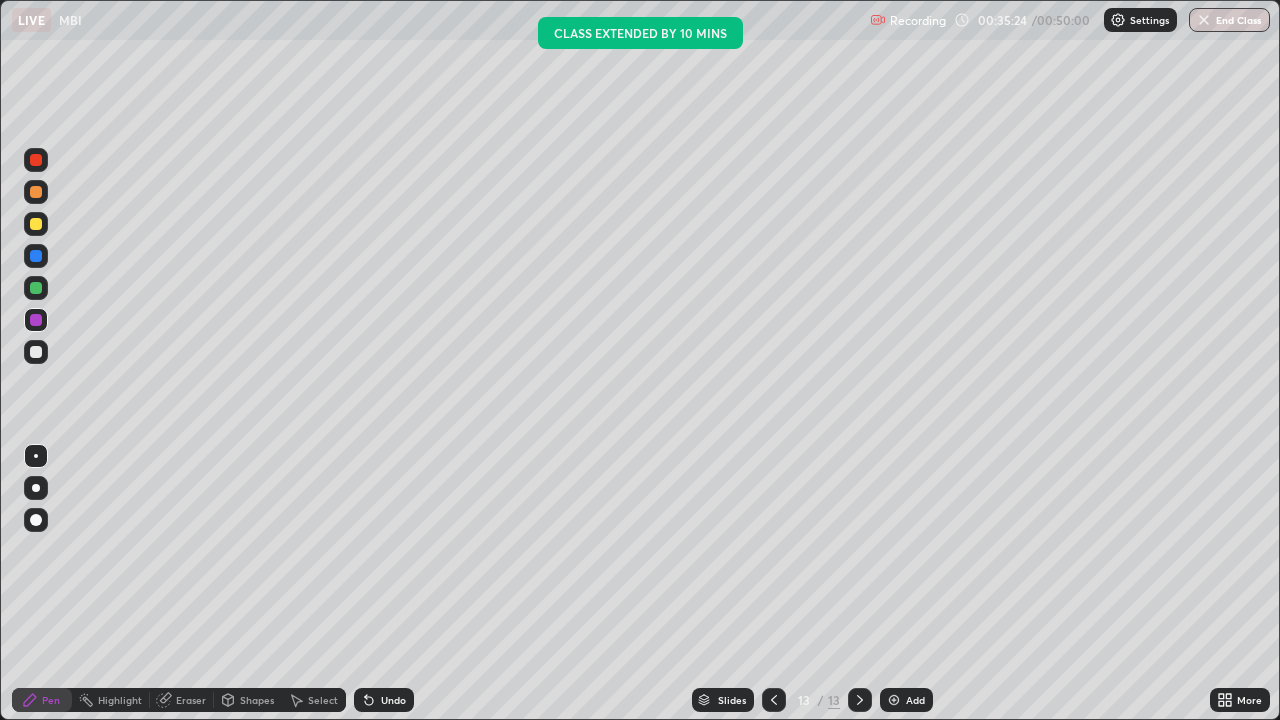 click at bounding box center [36, 352] 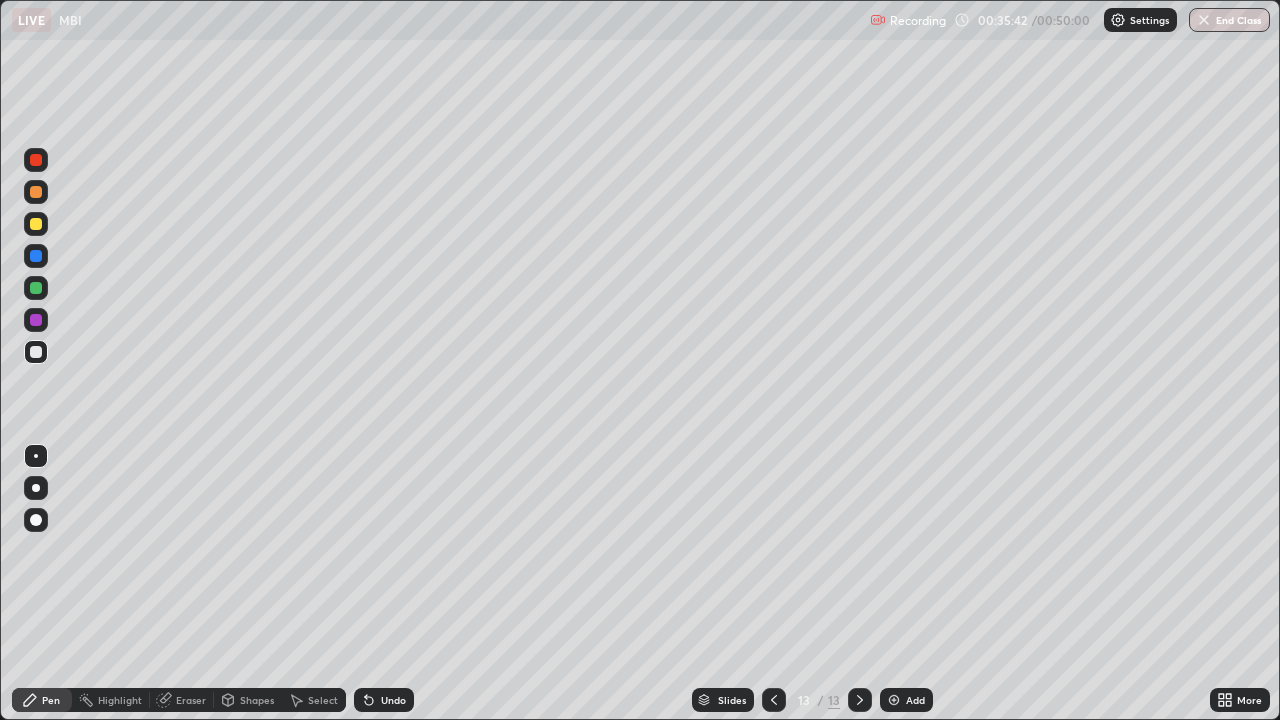 click on "Select" at bounding box center (323, 700) 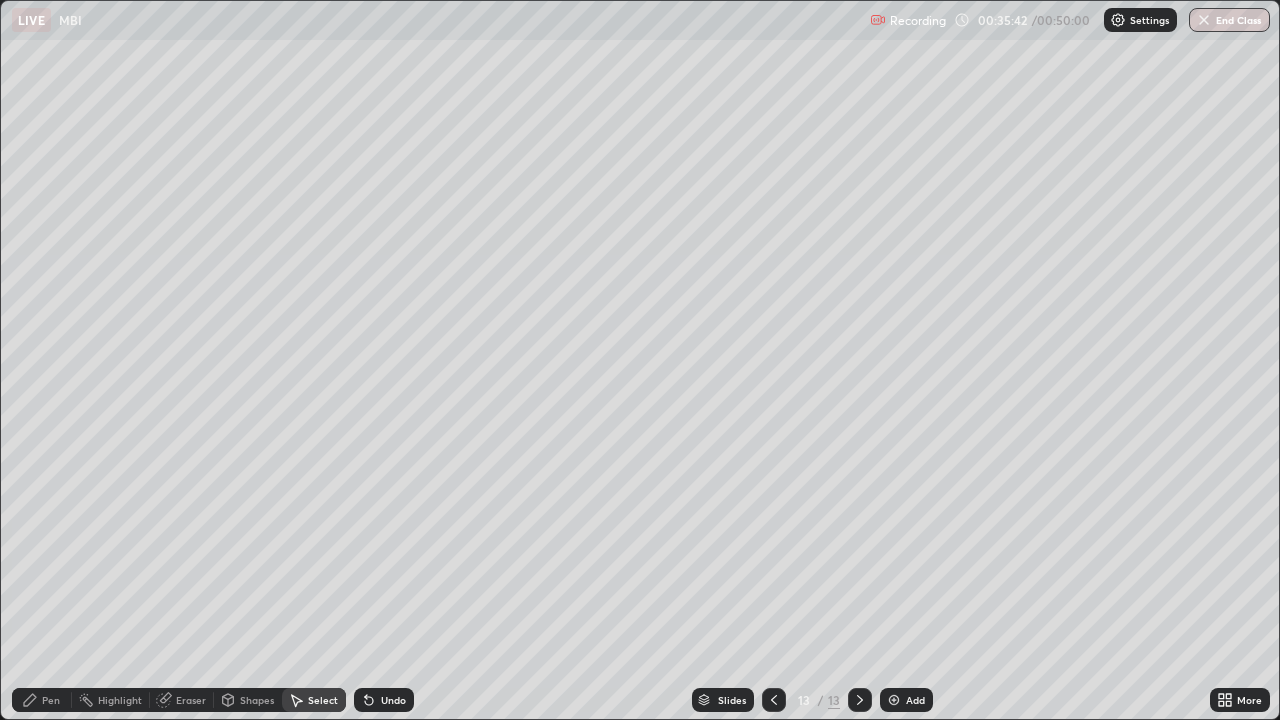 click on "Shapes" at bounding box center (248, 700) 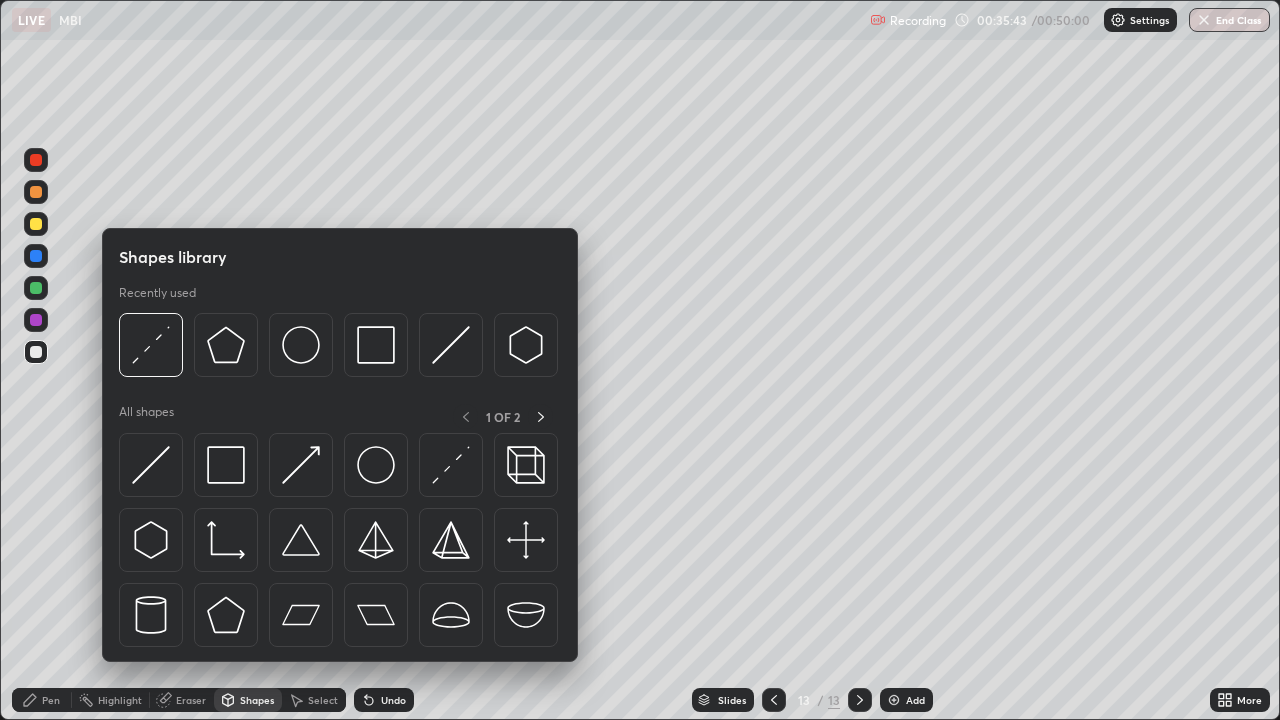 click at bounding box center (451, 465) 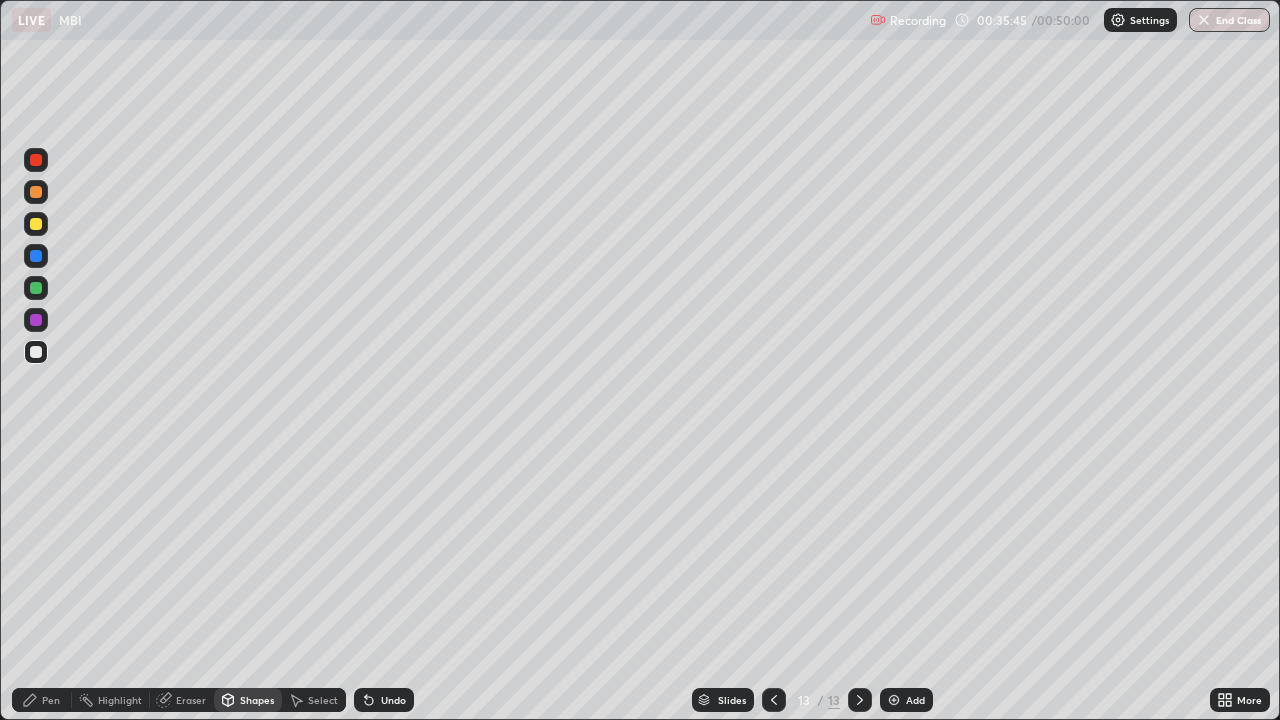 click on "Pen" at bounding box center [42, 700] 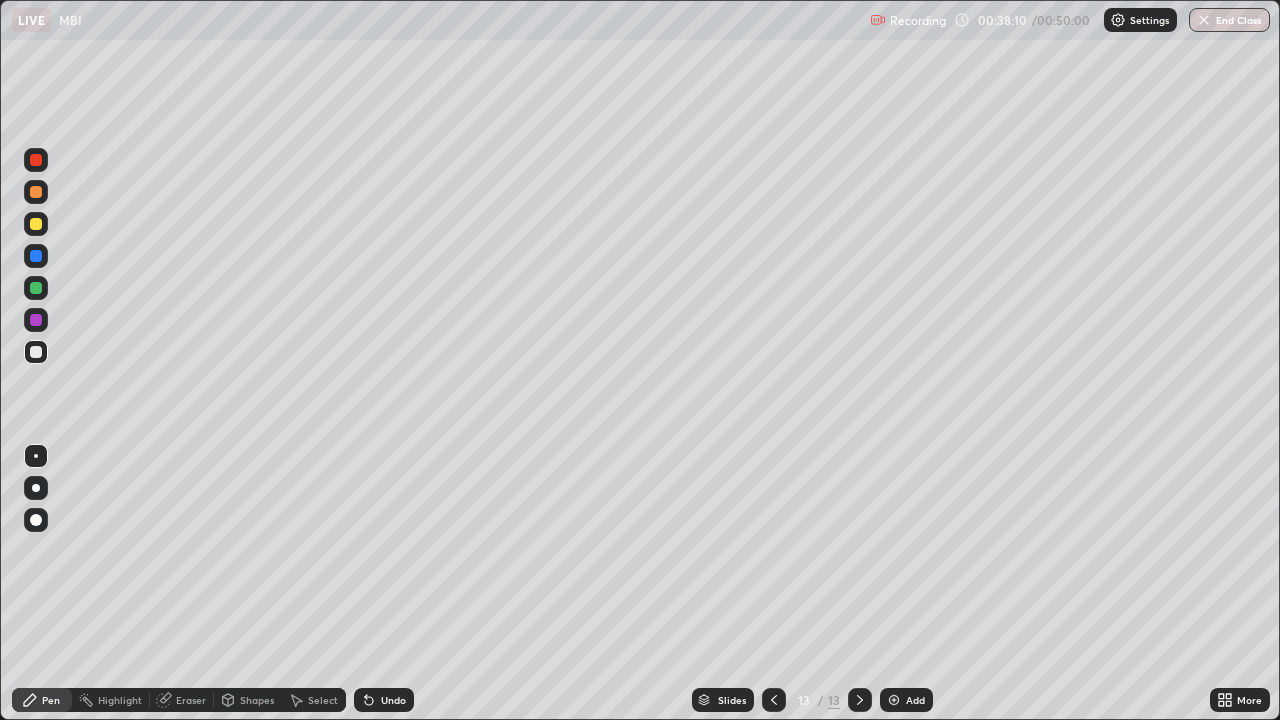 click on "End Class" at bounding box center (1229, 20) 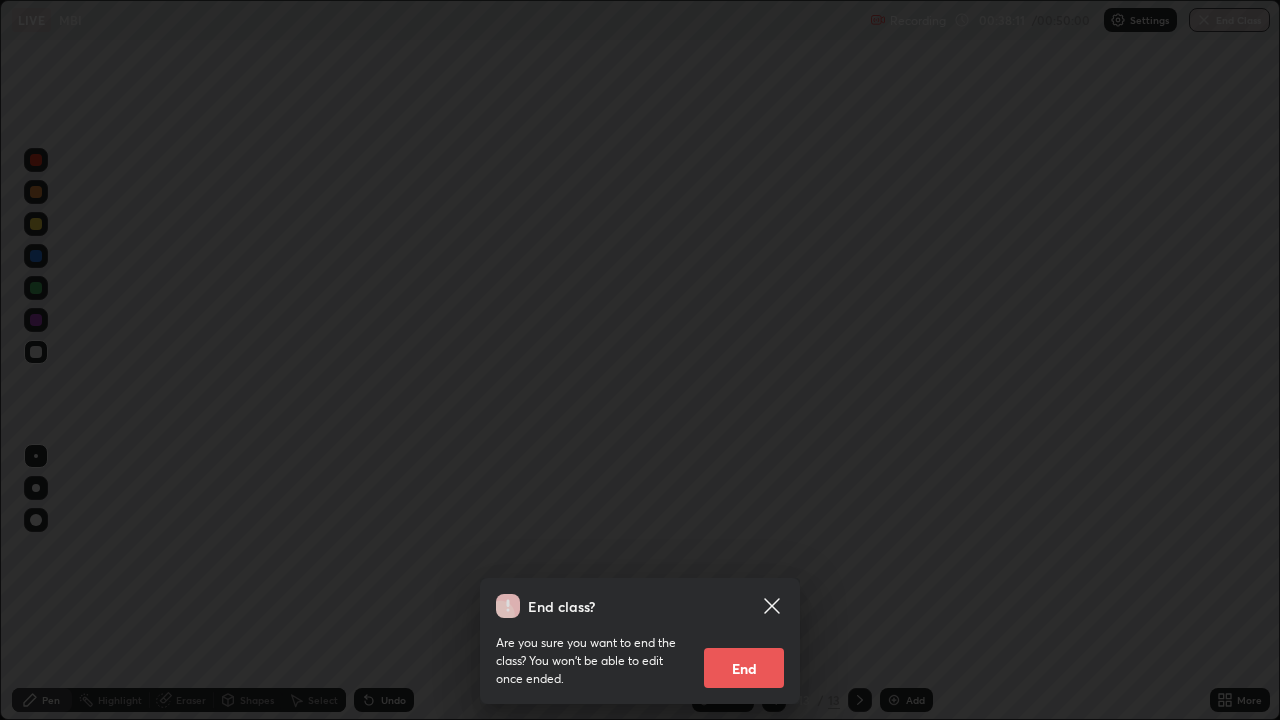 click on "End" at bounding box center (744, 668) 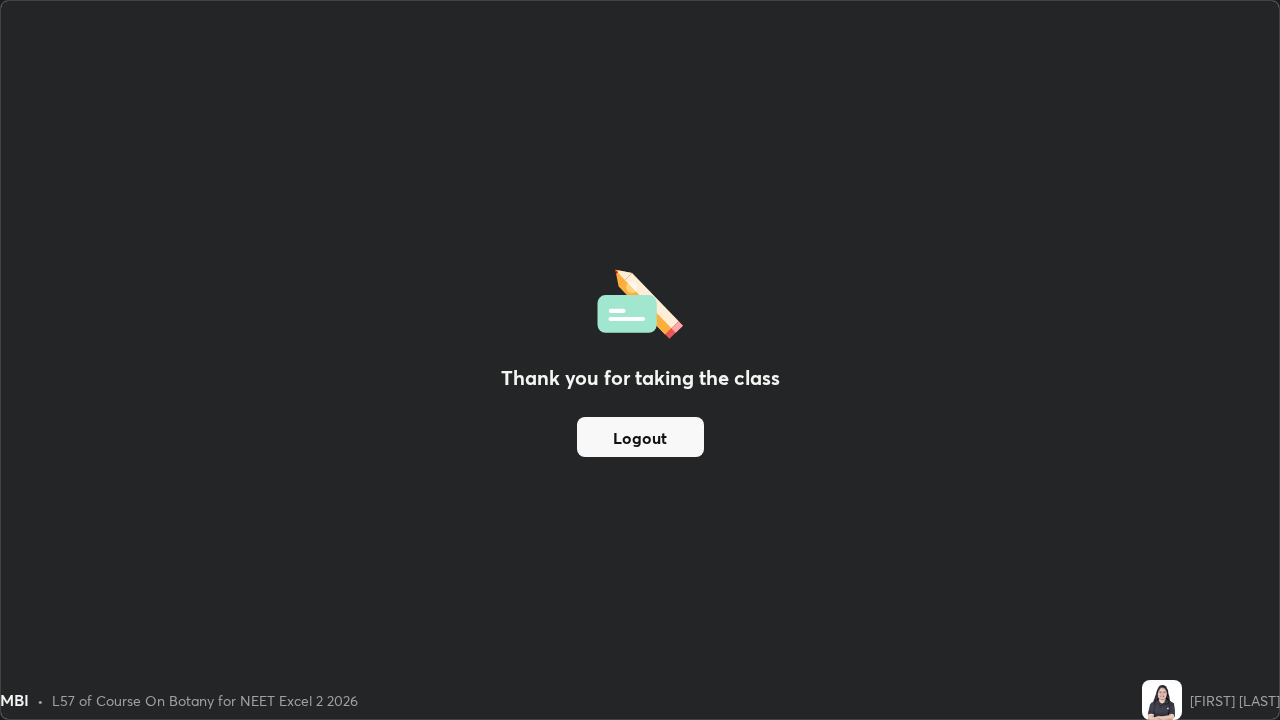 click on "Logout" at bounding box center [640, 437] 